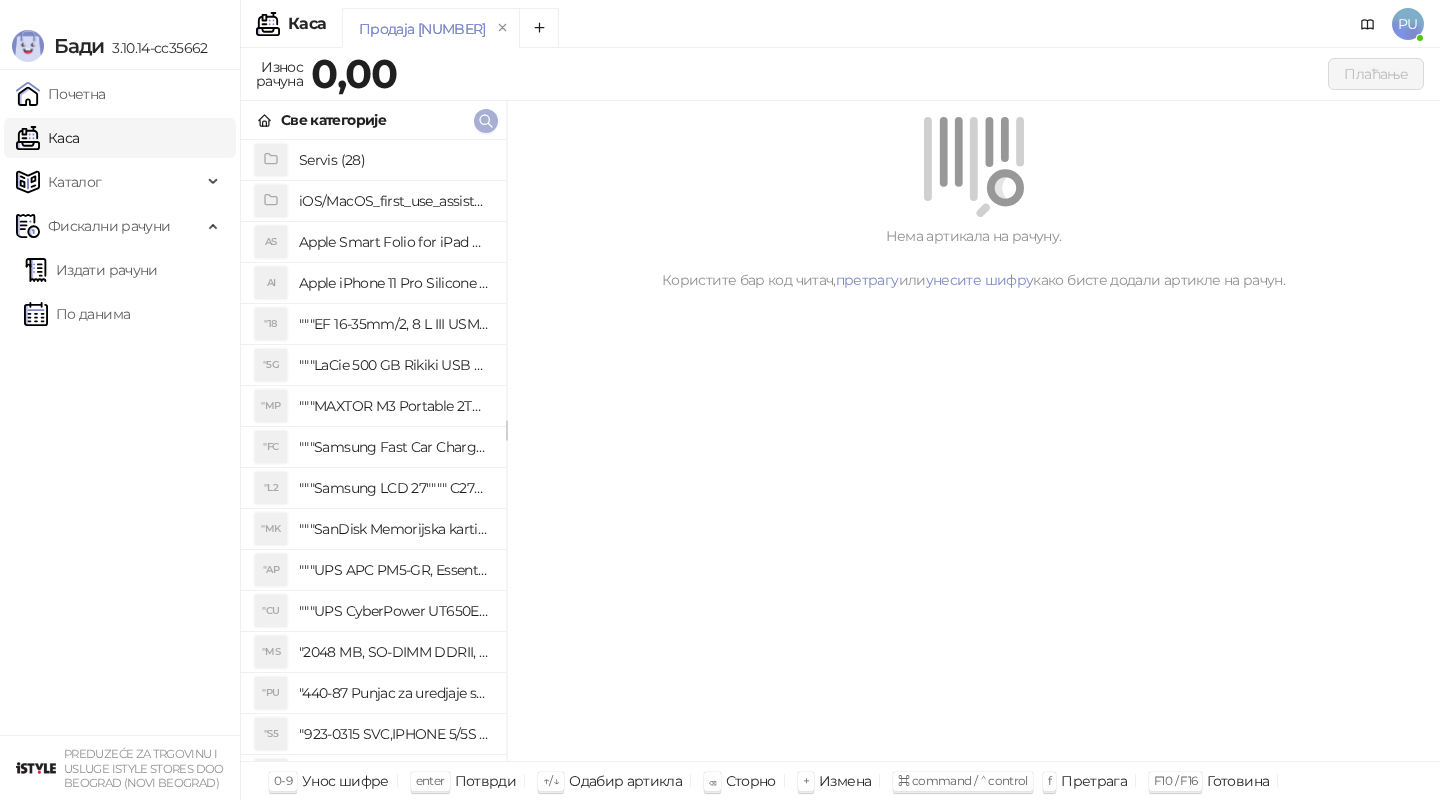 scroll, scrollTop: 0, scrollLeft: 0, axis: both 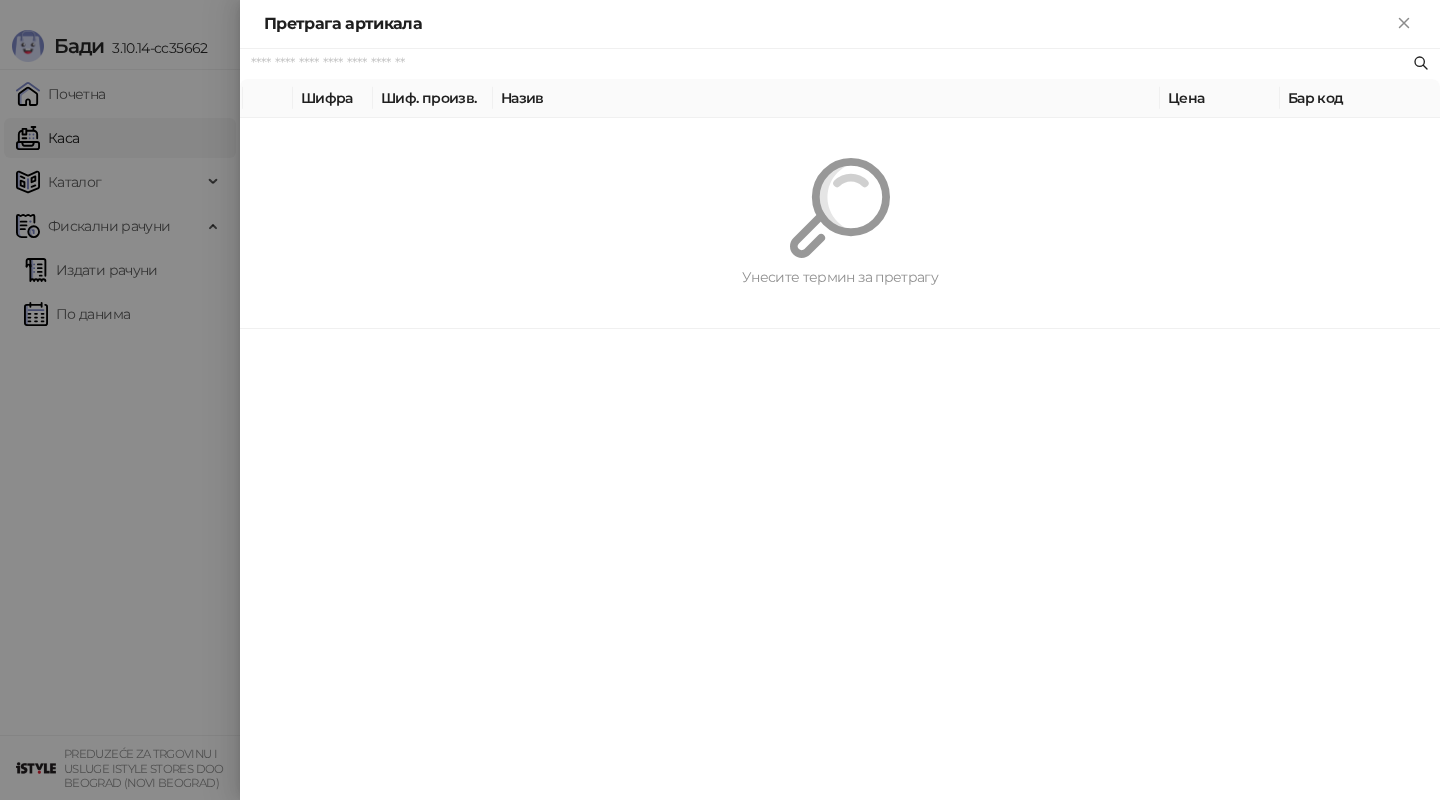 paste on "*********" 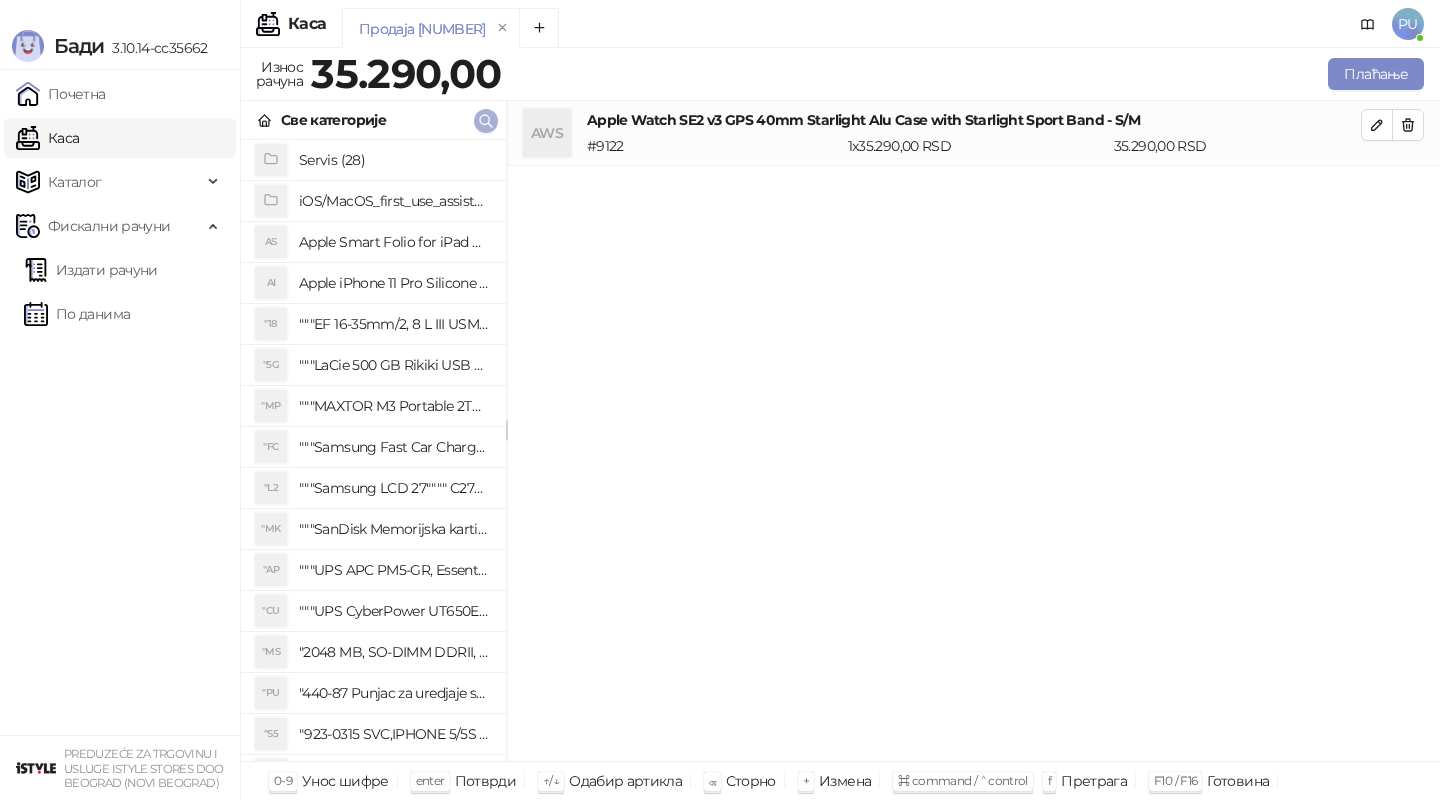 click 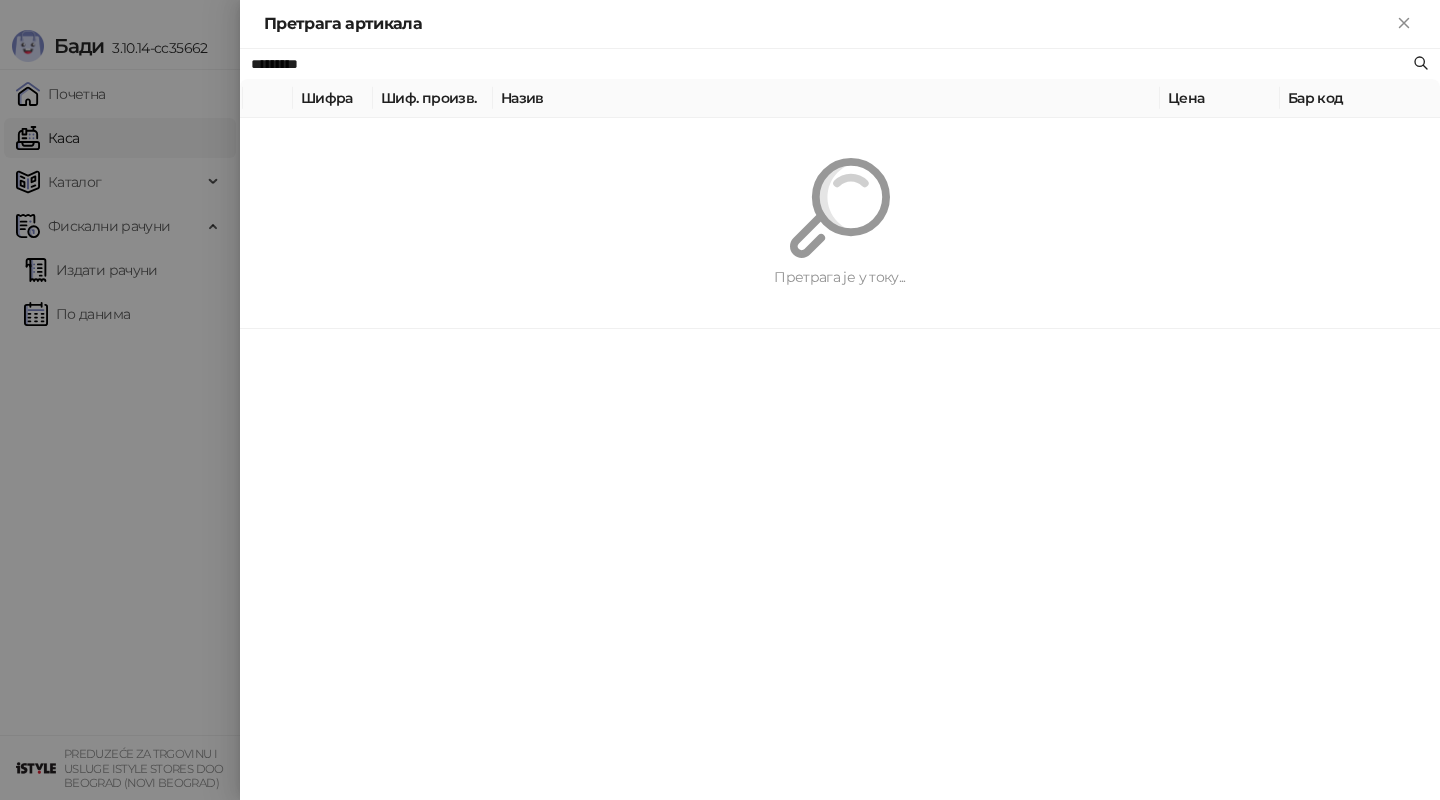 paste on "**********" 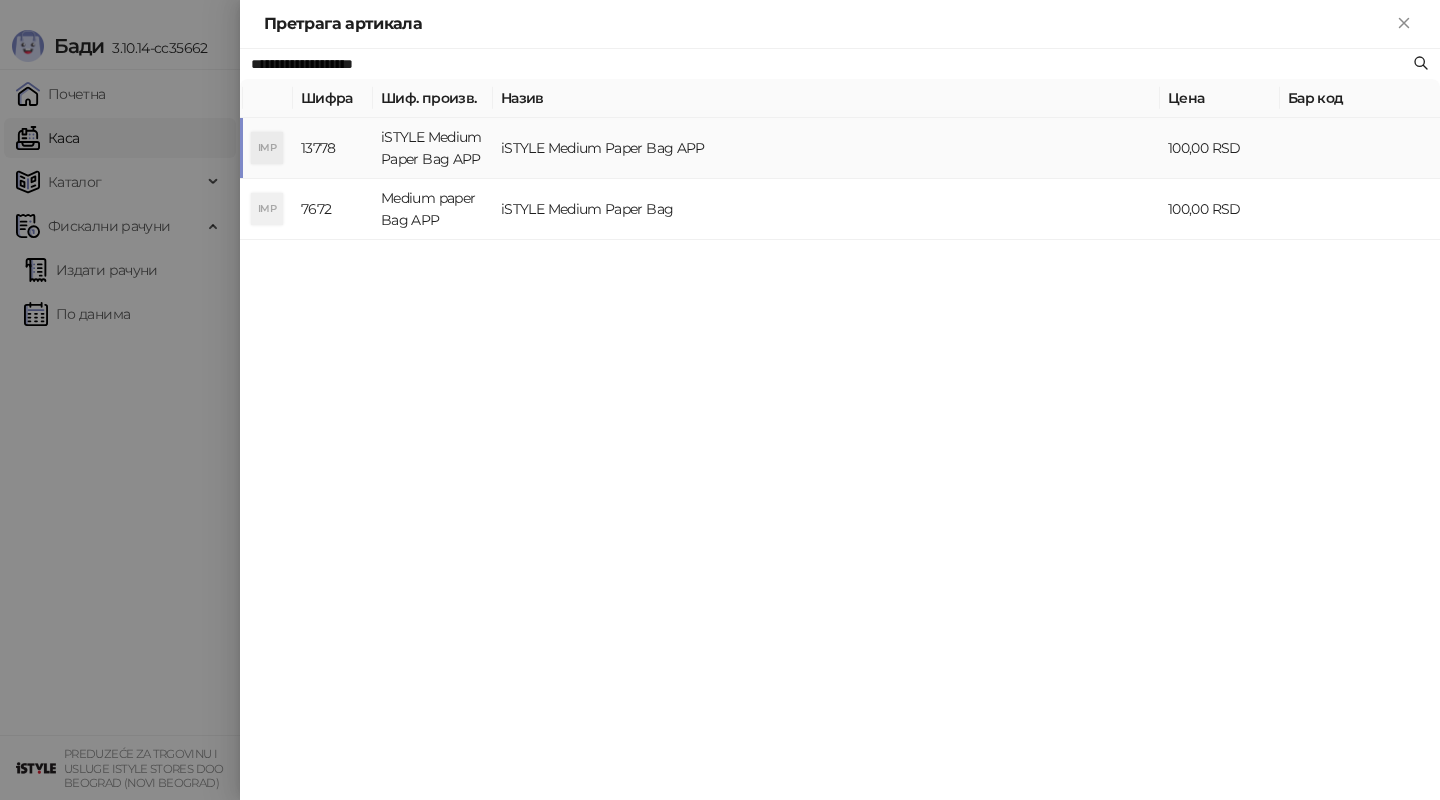 type on "**********" 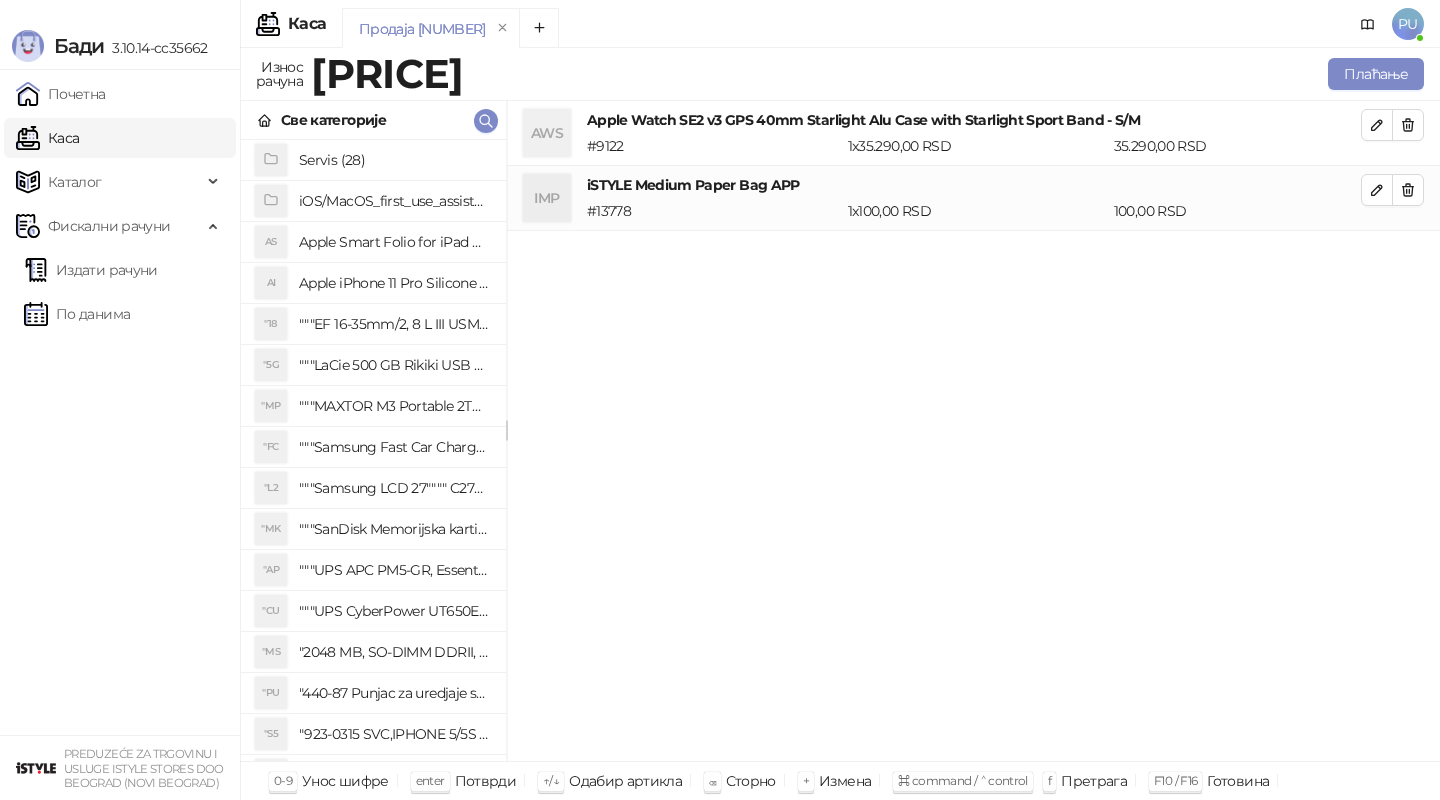 click on "AWS Apple Watch SE2 v3 GPS 40mm Starlight Alu Case with Starlight Sport Band - S/M    # [NUMBER] 1  x  [PRICE] RSD [PRICE] RSD" at bounding box center (973, 133) 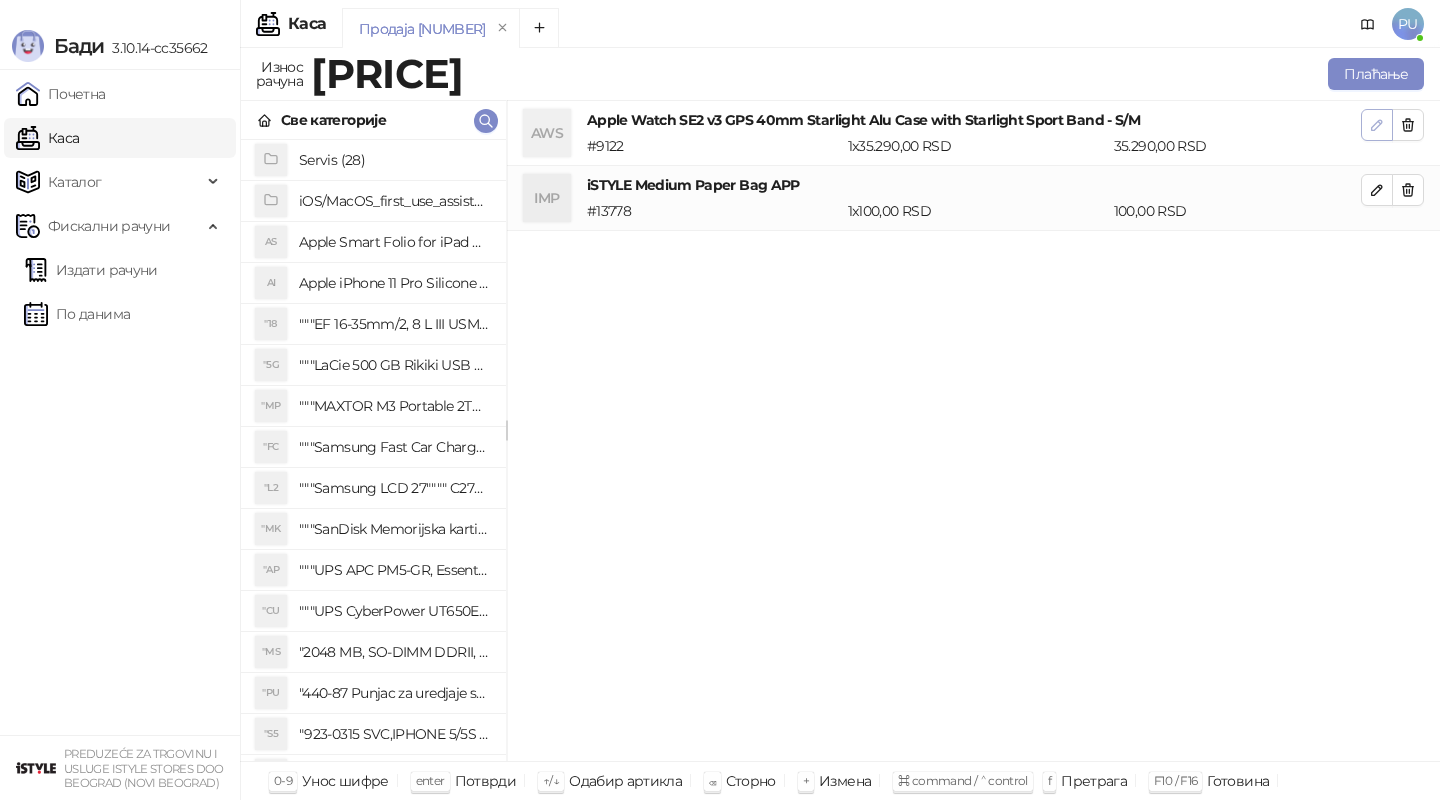 click at bounding box center [1377, 125] 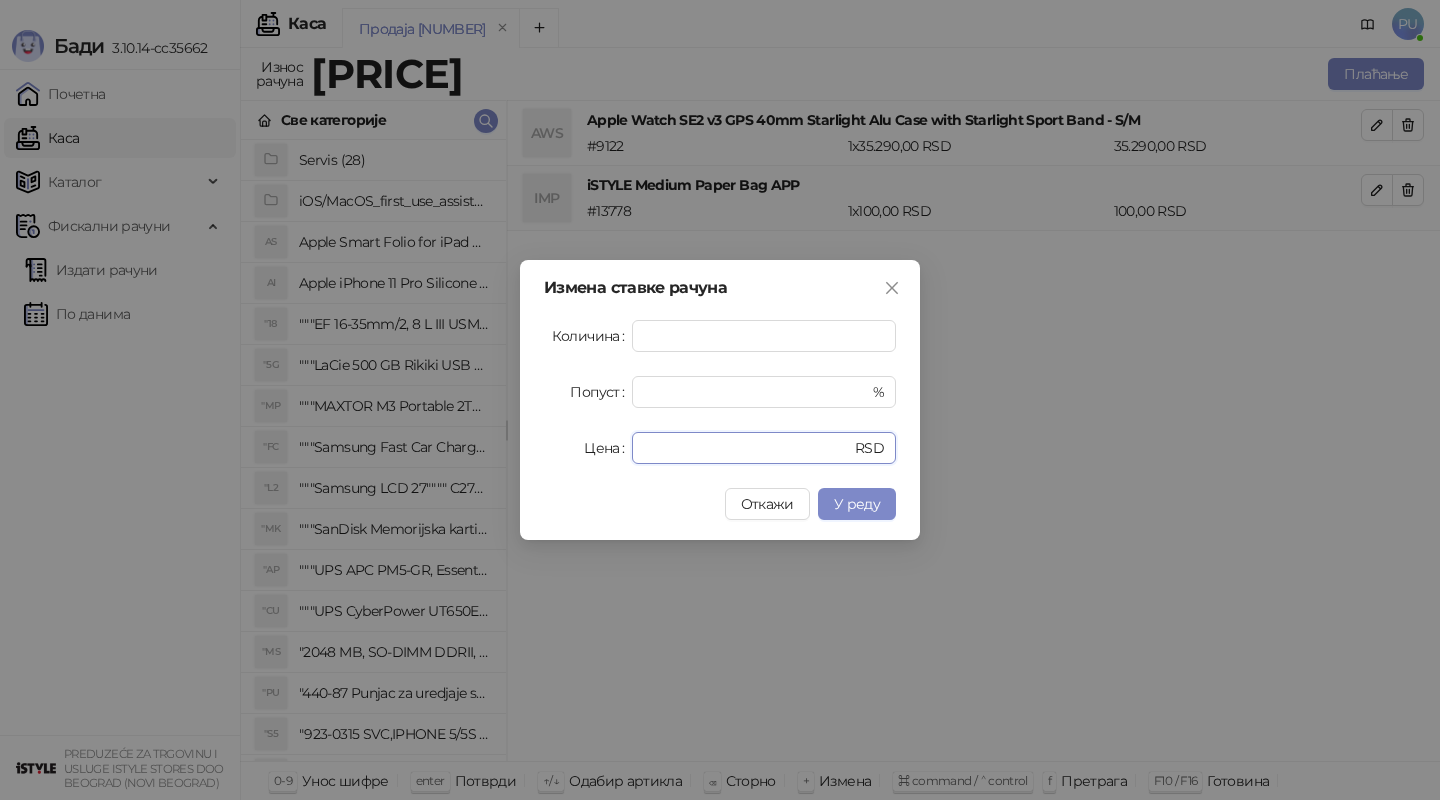 drag, startPoint x: 700, startPoint y: 450, endPoint x: 400, endPoint y: 370, distance: 310.4835 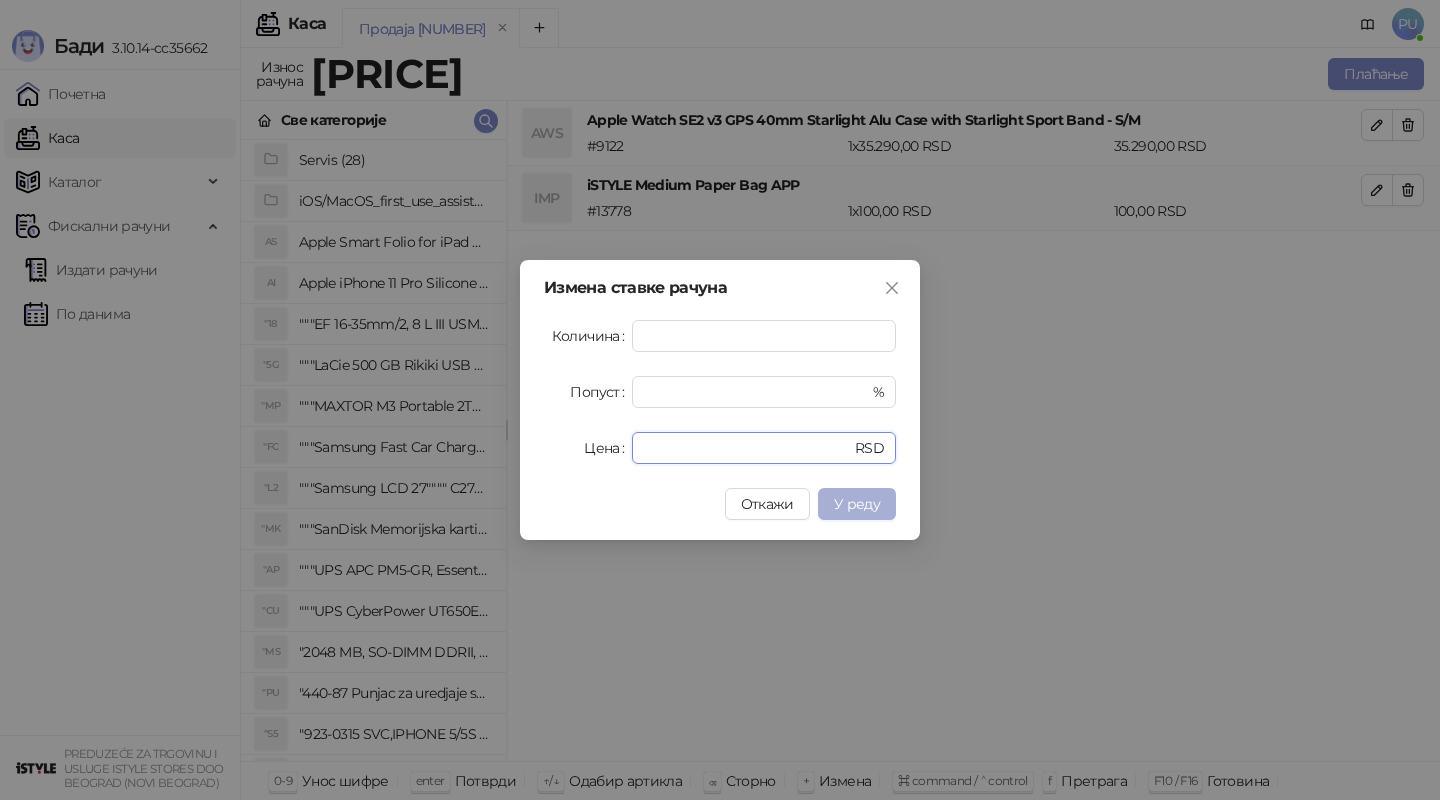 type on "*****" 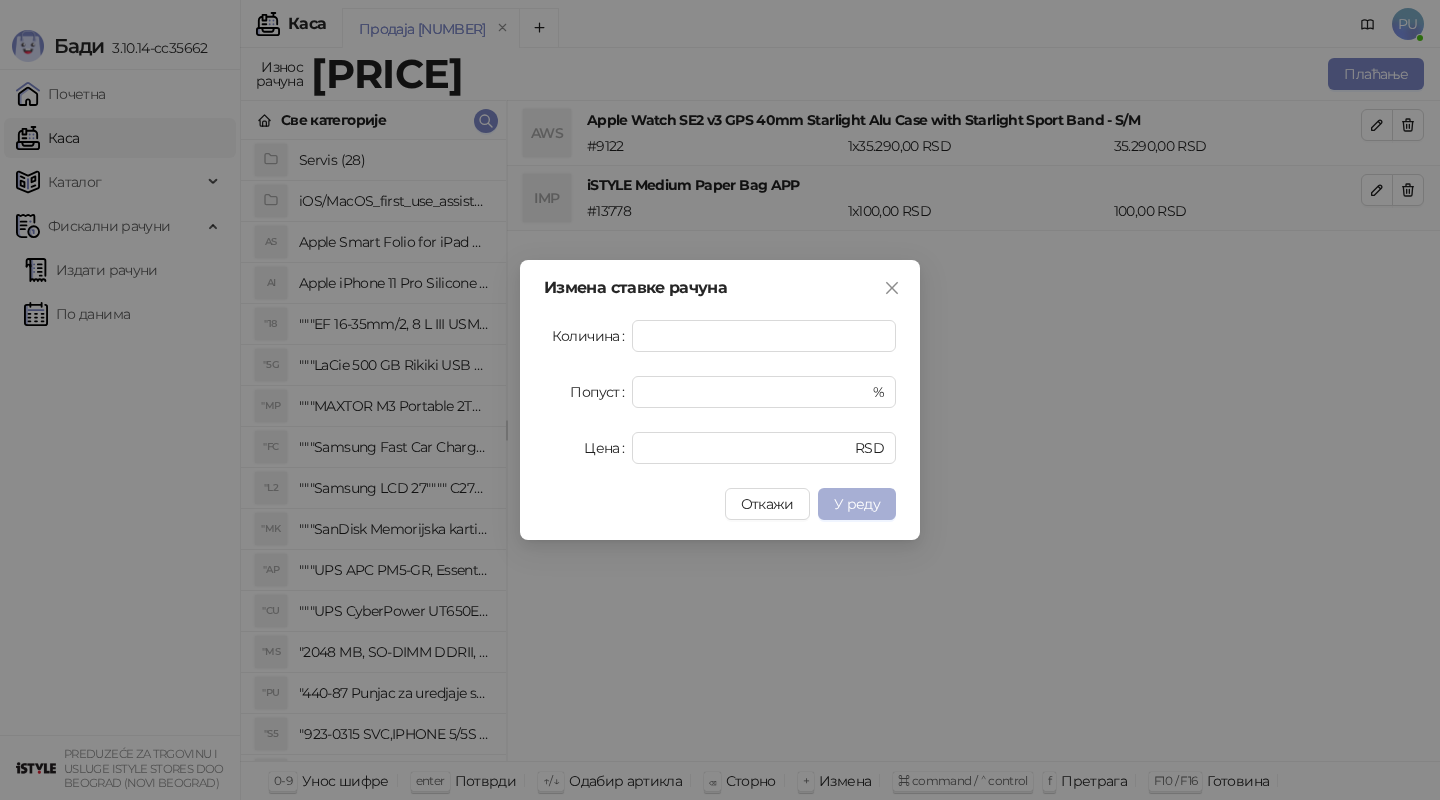 click on "У реду" at bounding box center [857, 504] 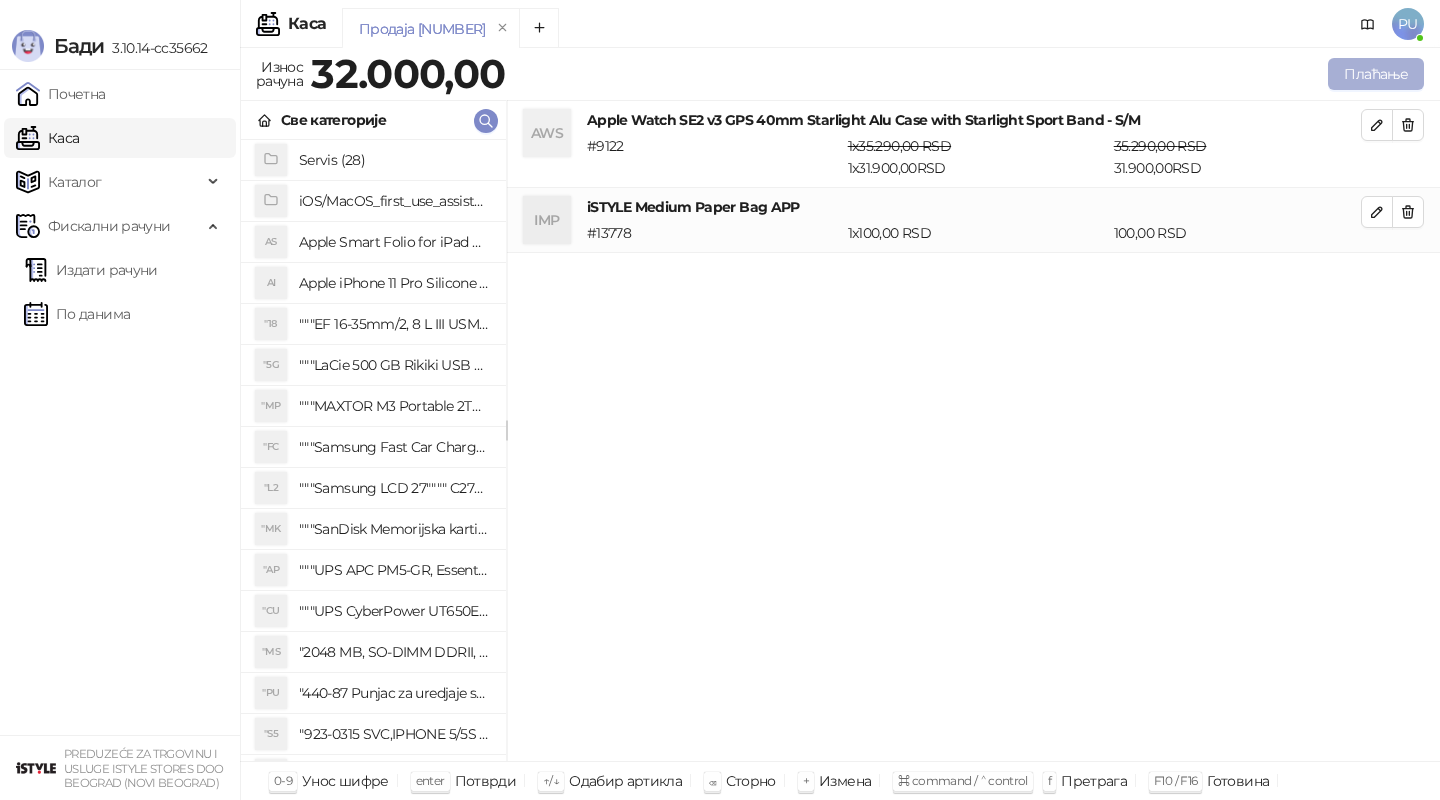 click on "Плаћање" at bounding box center [1376, 74] 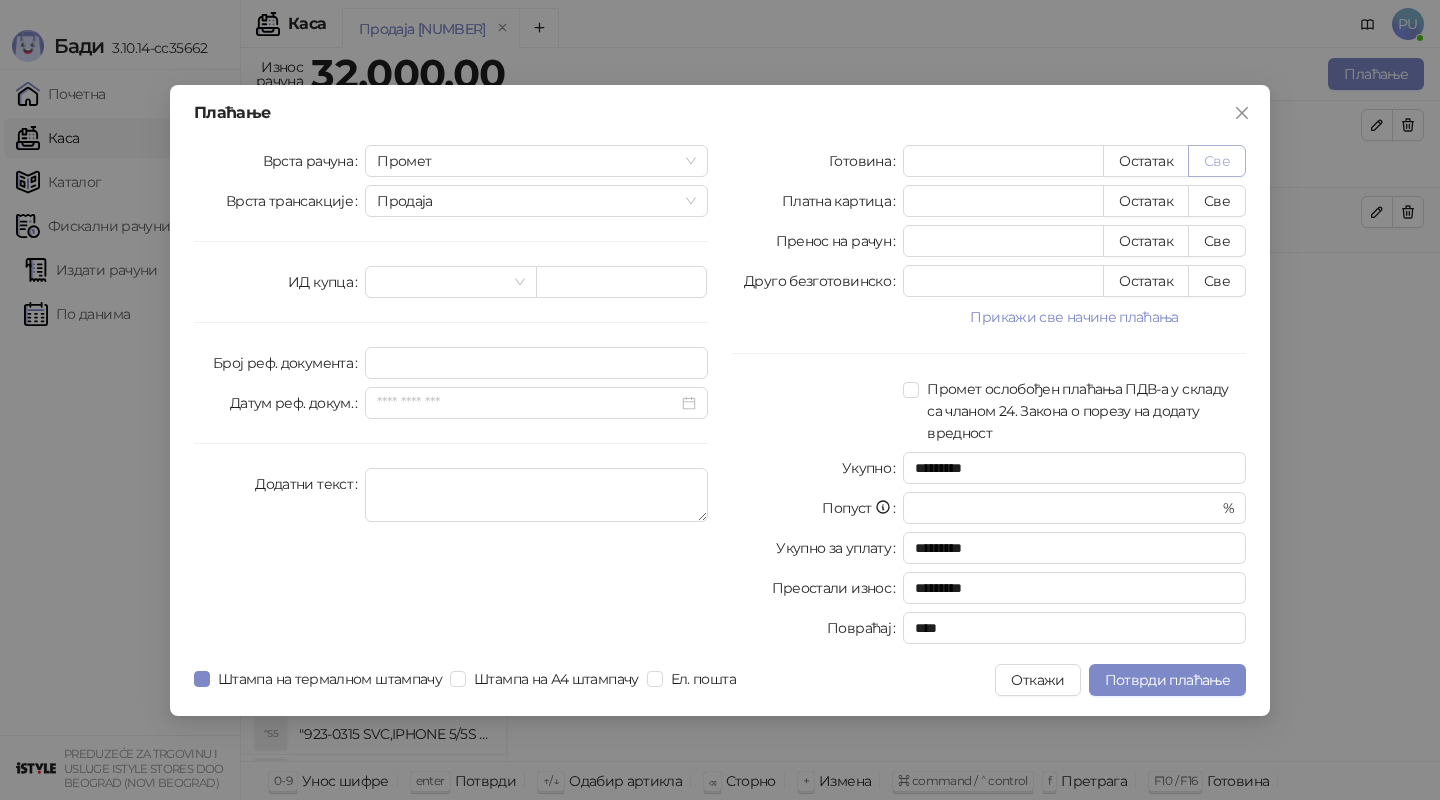 click on "Све" at bounding box center [1217, 161] 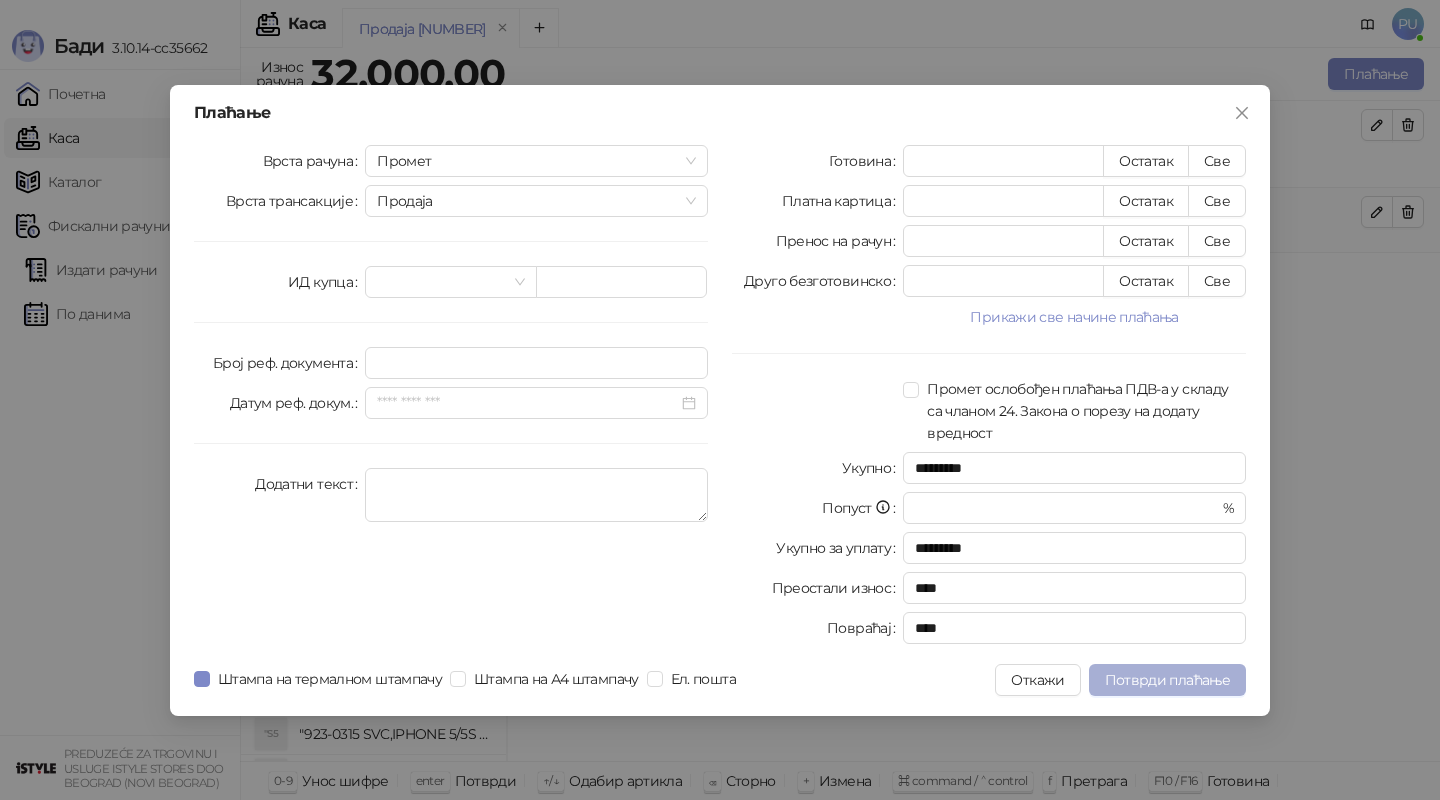 click on "Потврди плаћање" at bounding box center [1167, 680] 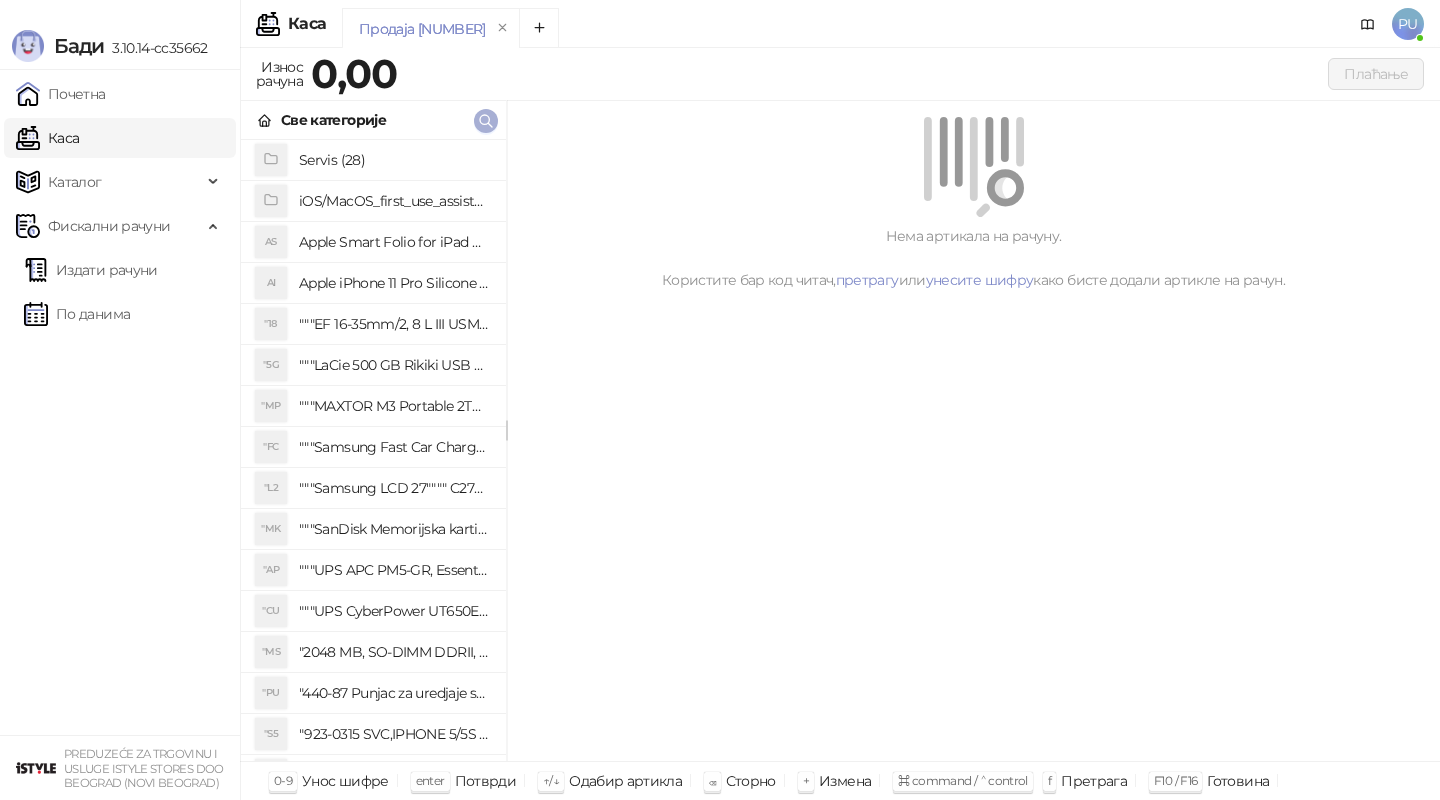 click 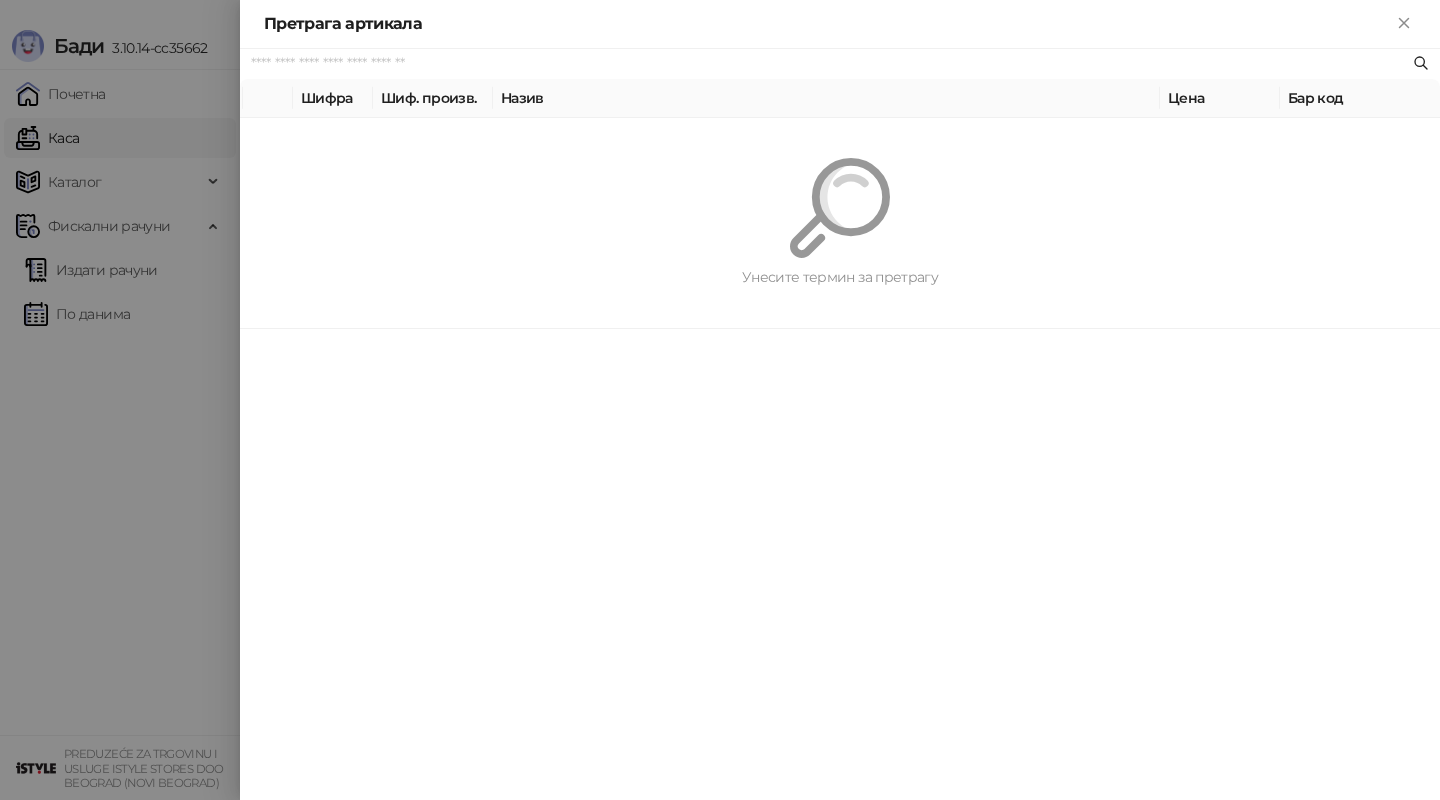 paste on "*********" 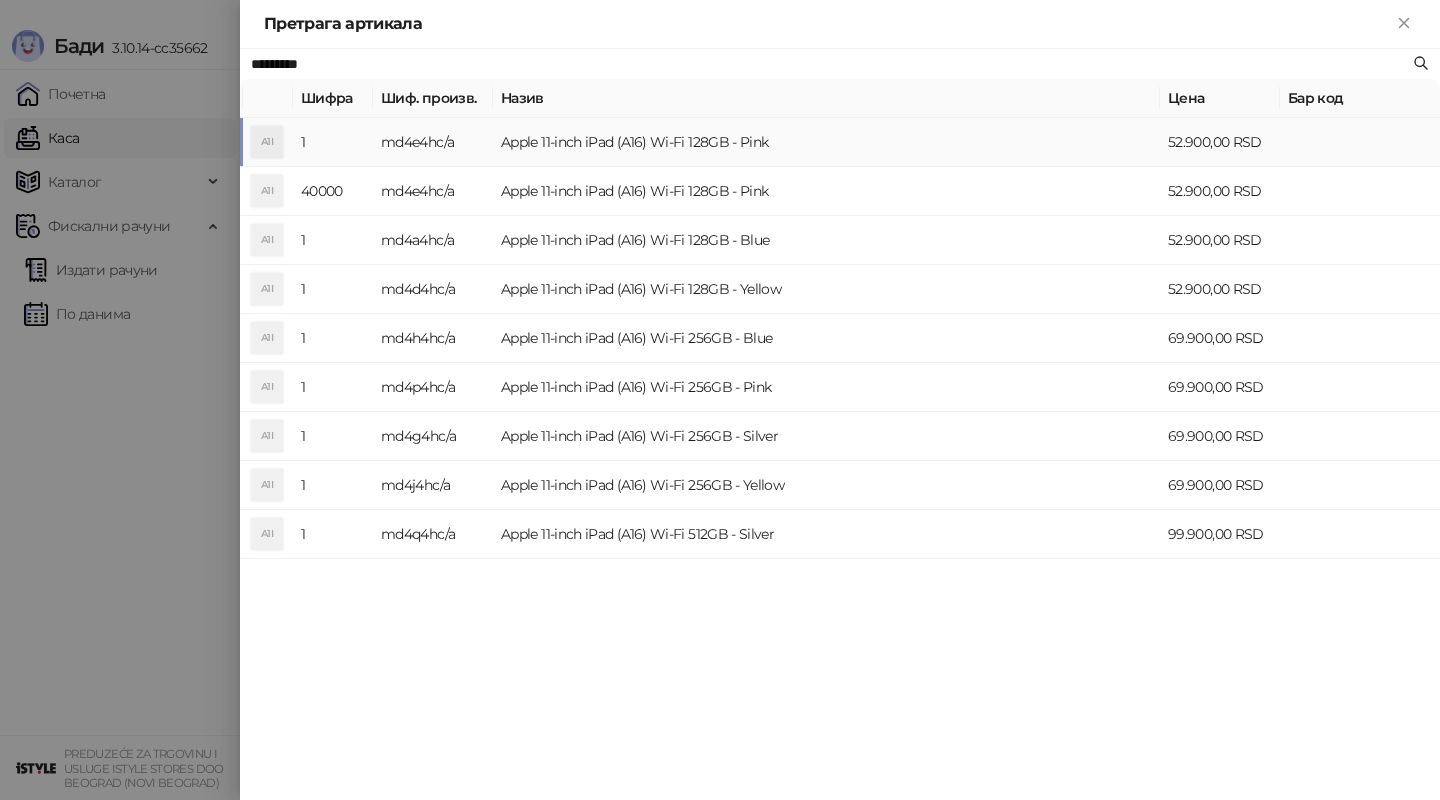 type on "*********" 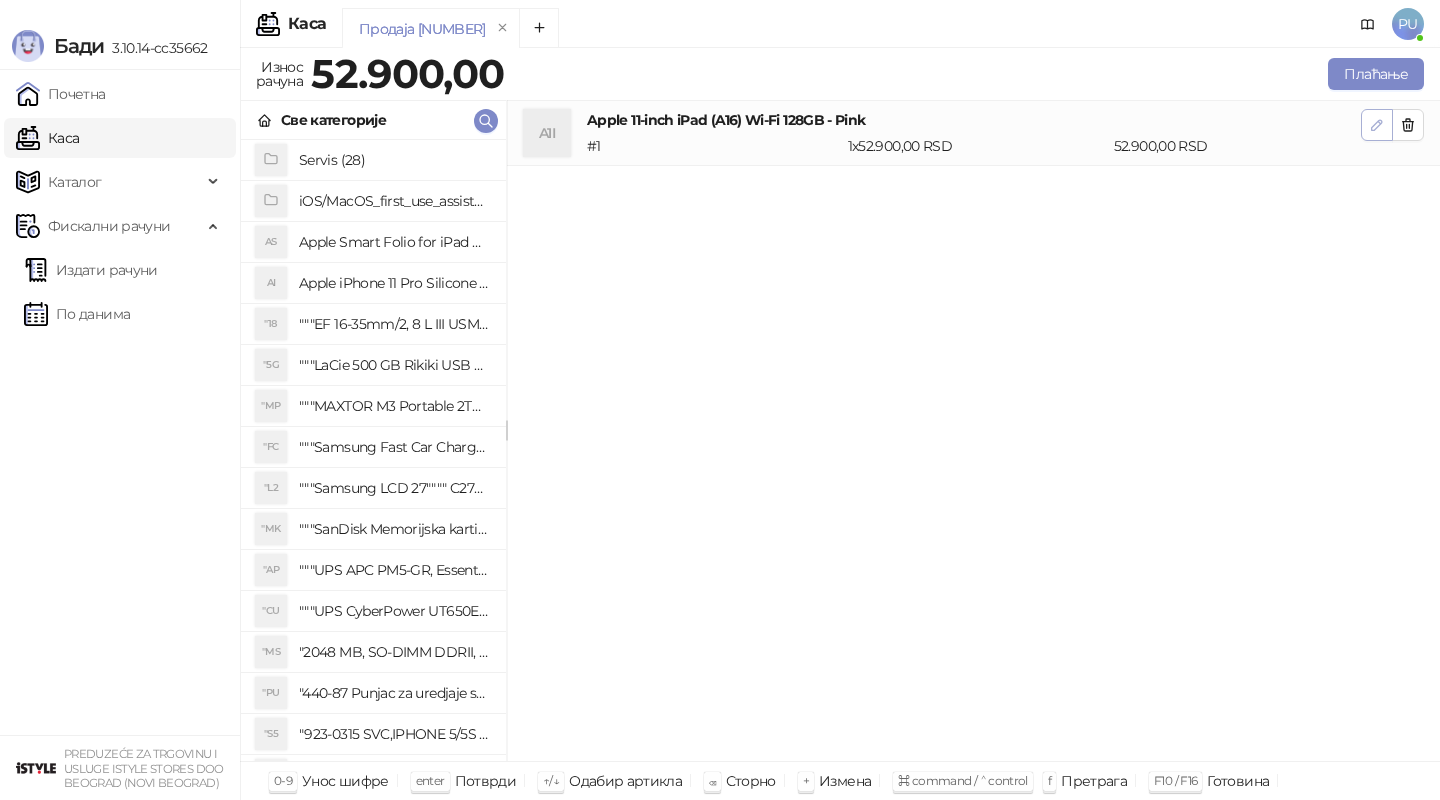 click at bounding box center (1377, 125) 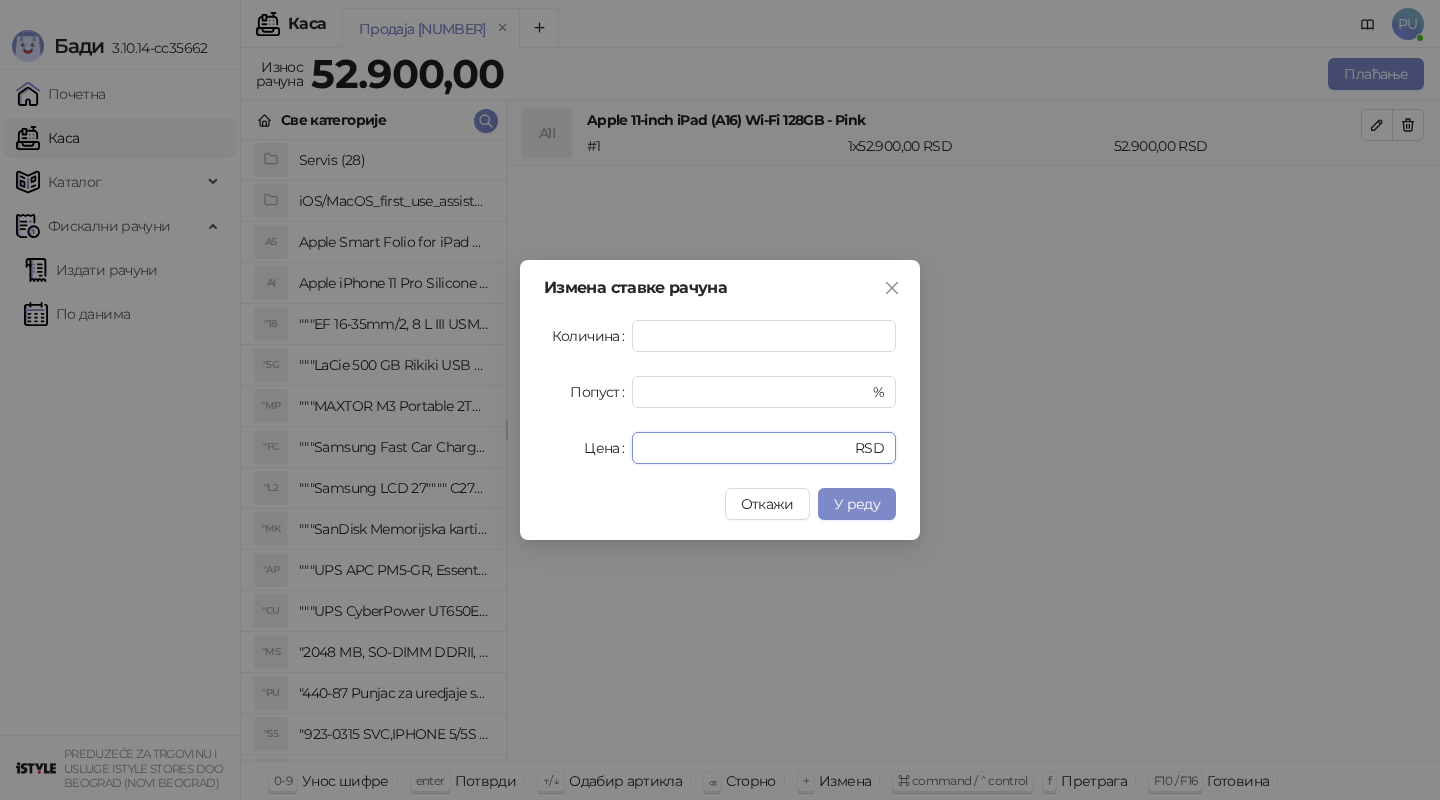 drag, startPoint x: 723, startPoint y: 454, endPoint x: 357, endPoint y: 410, distance: 368.6353 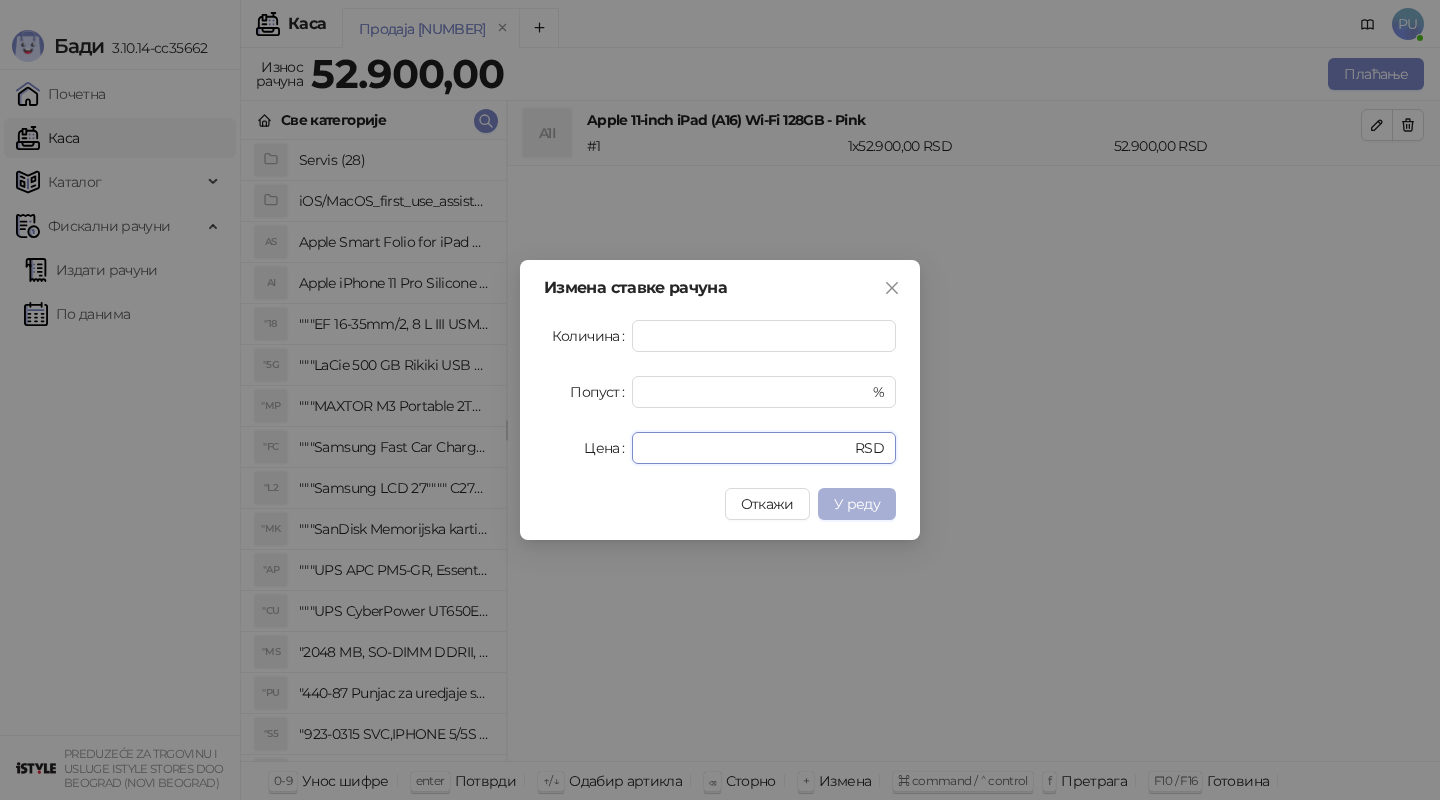 type on "*****" 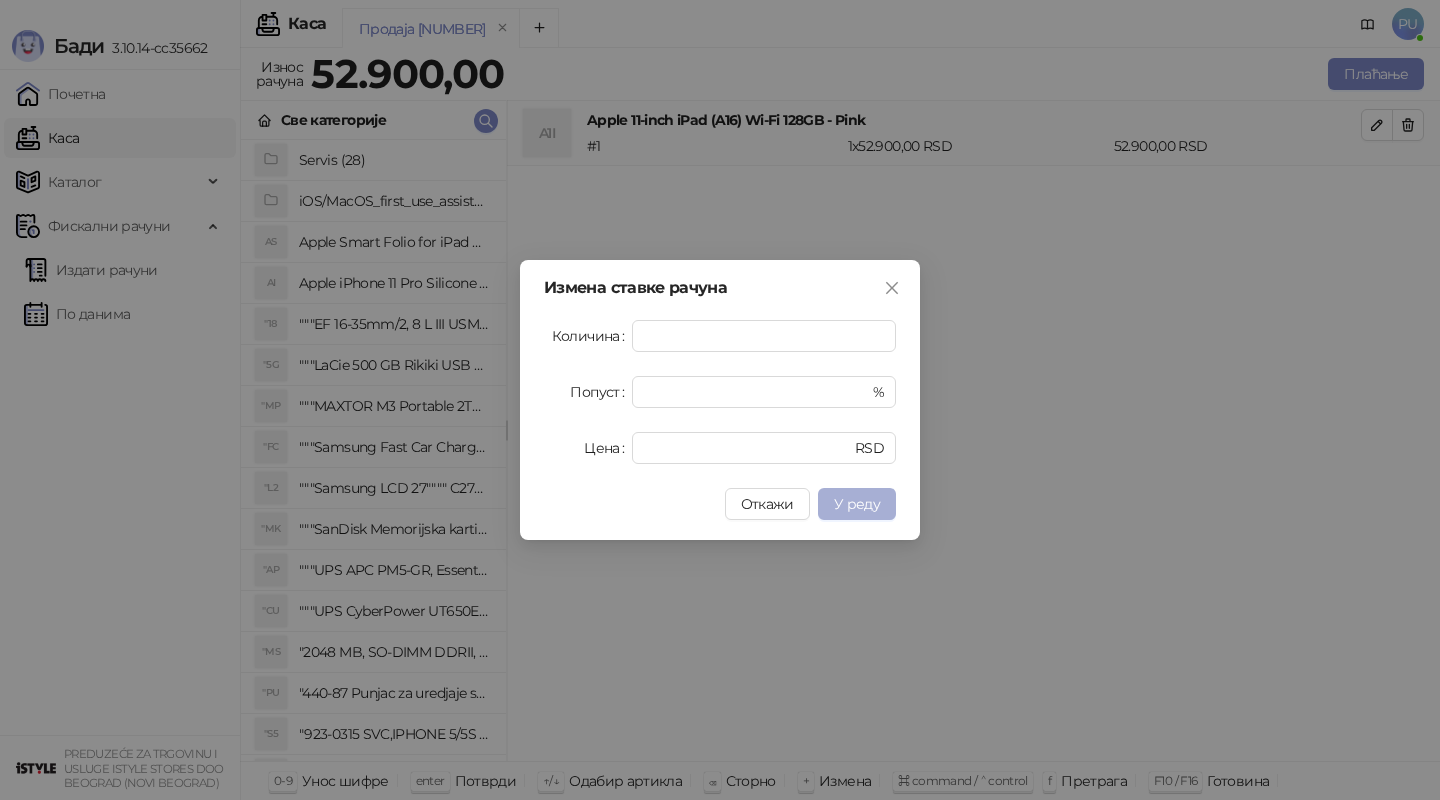 click on "У реду" at bounding box center [857, 504] 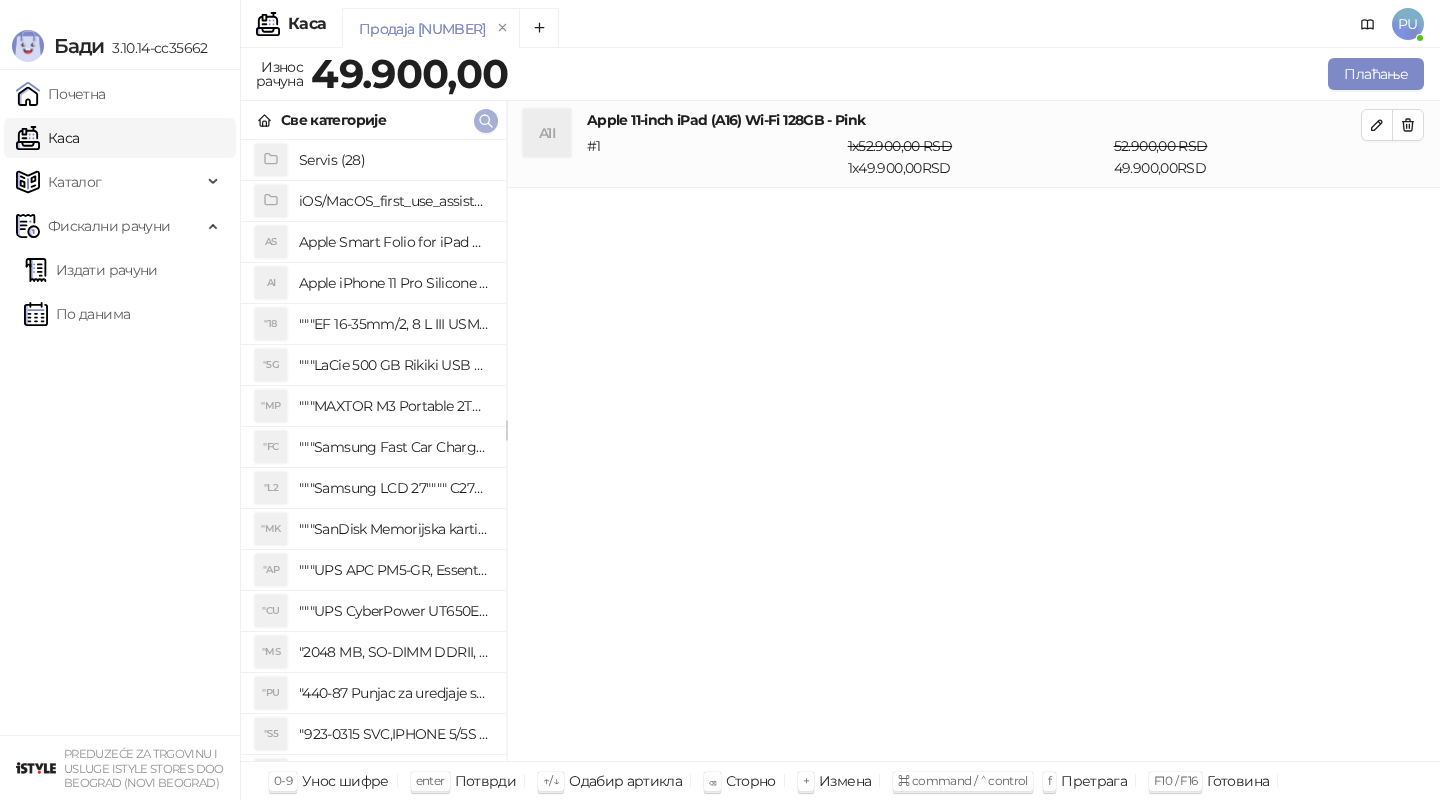 click 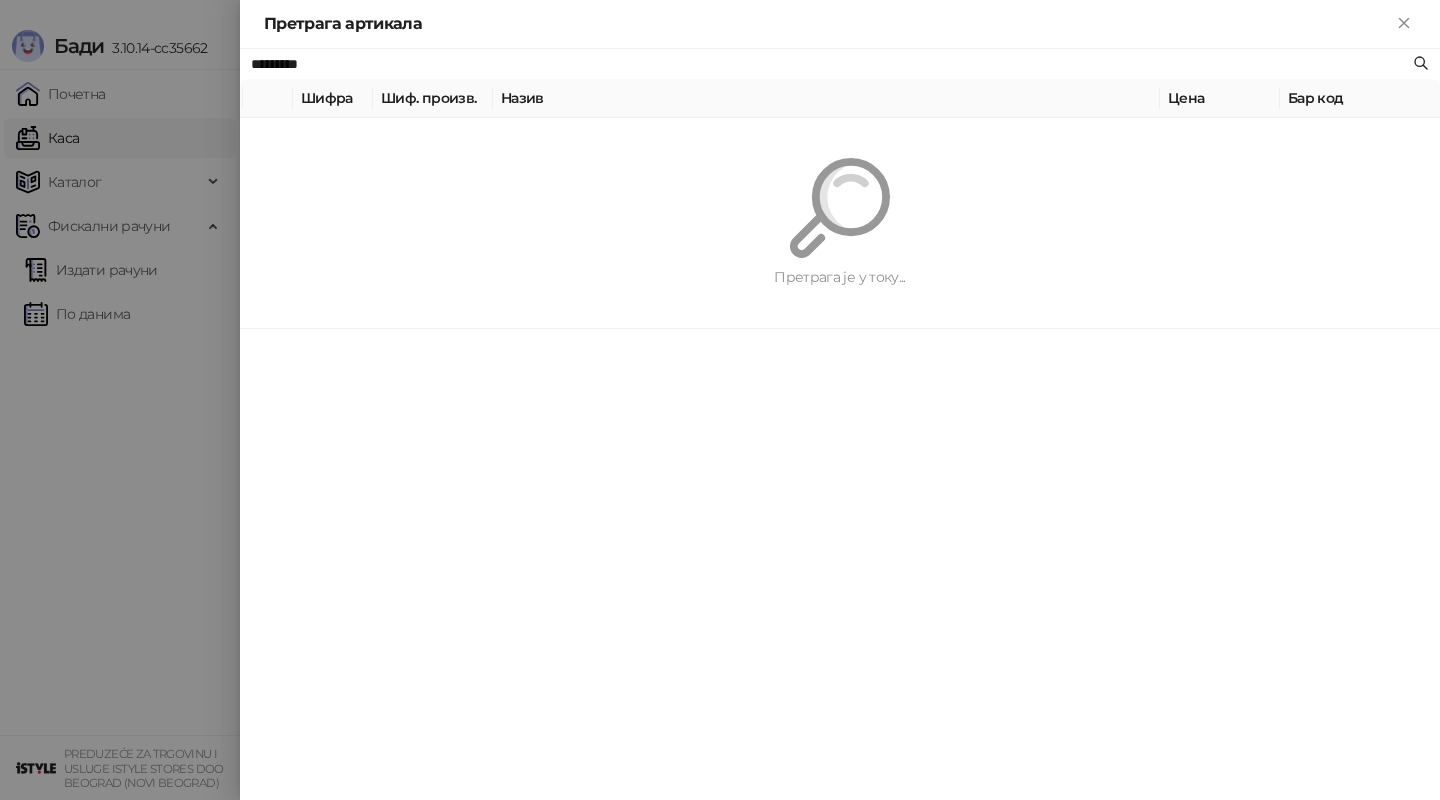 paste 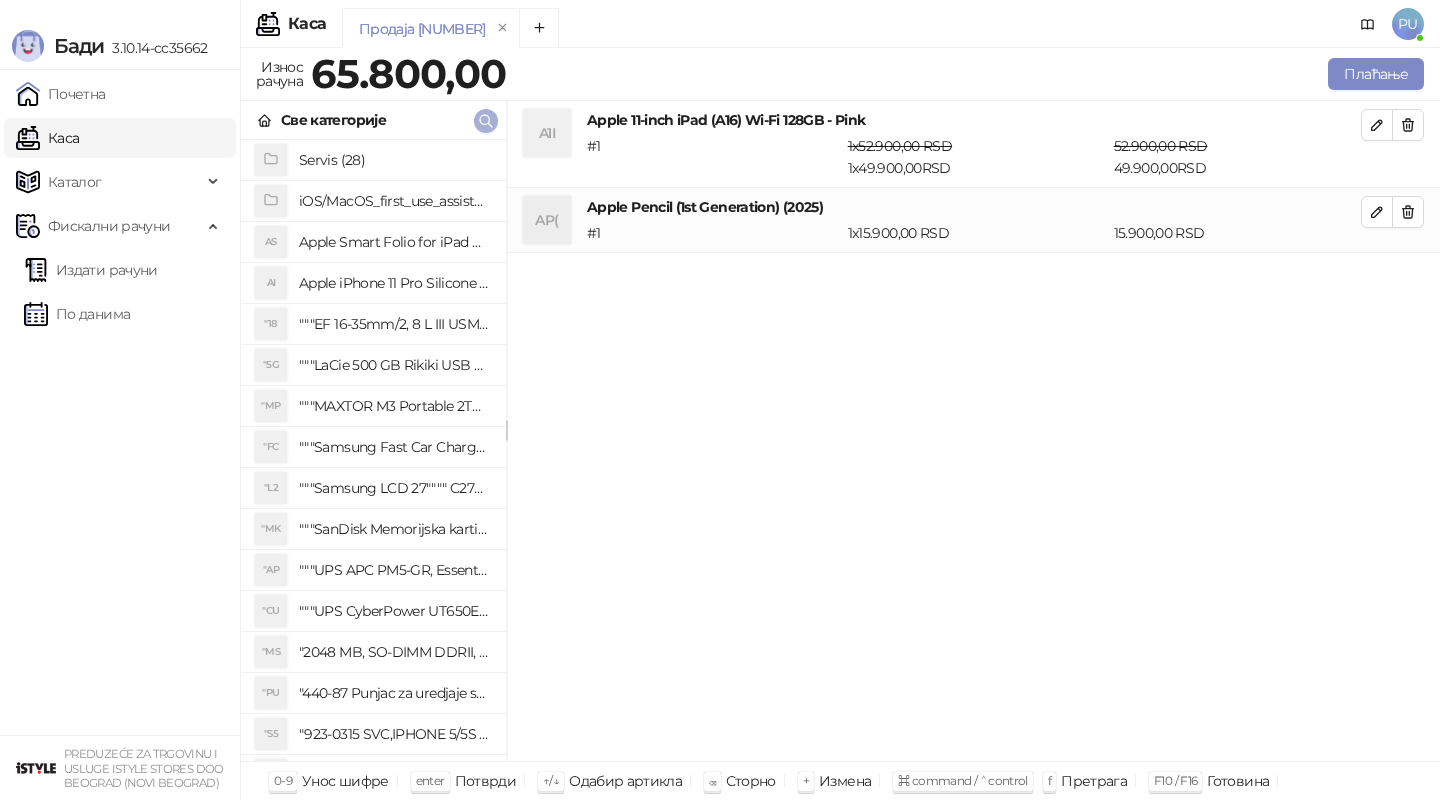 click 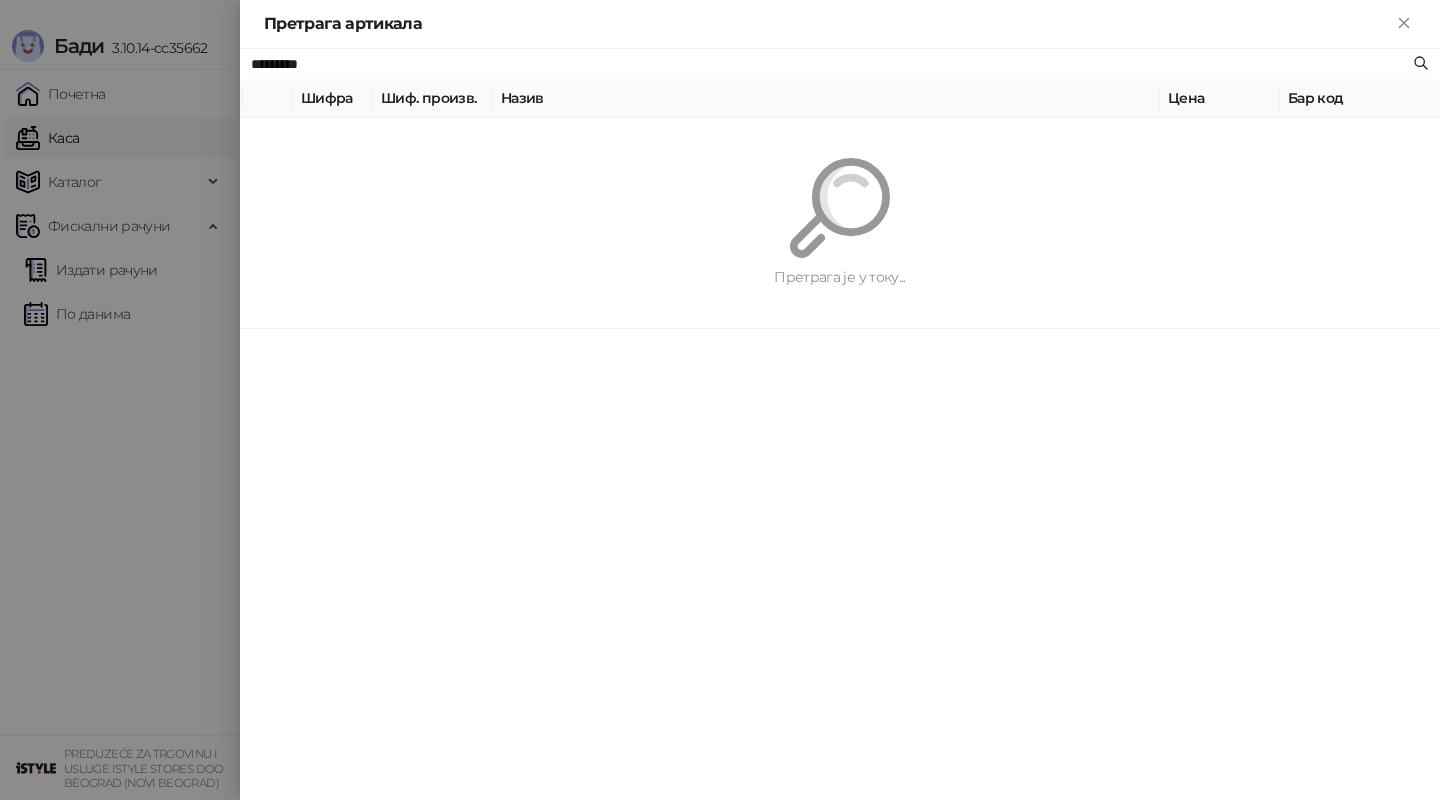 paste on "**********" 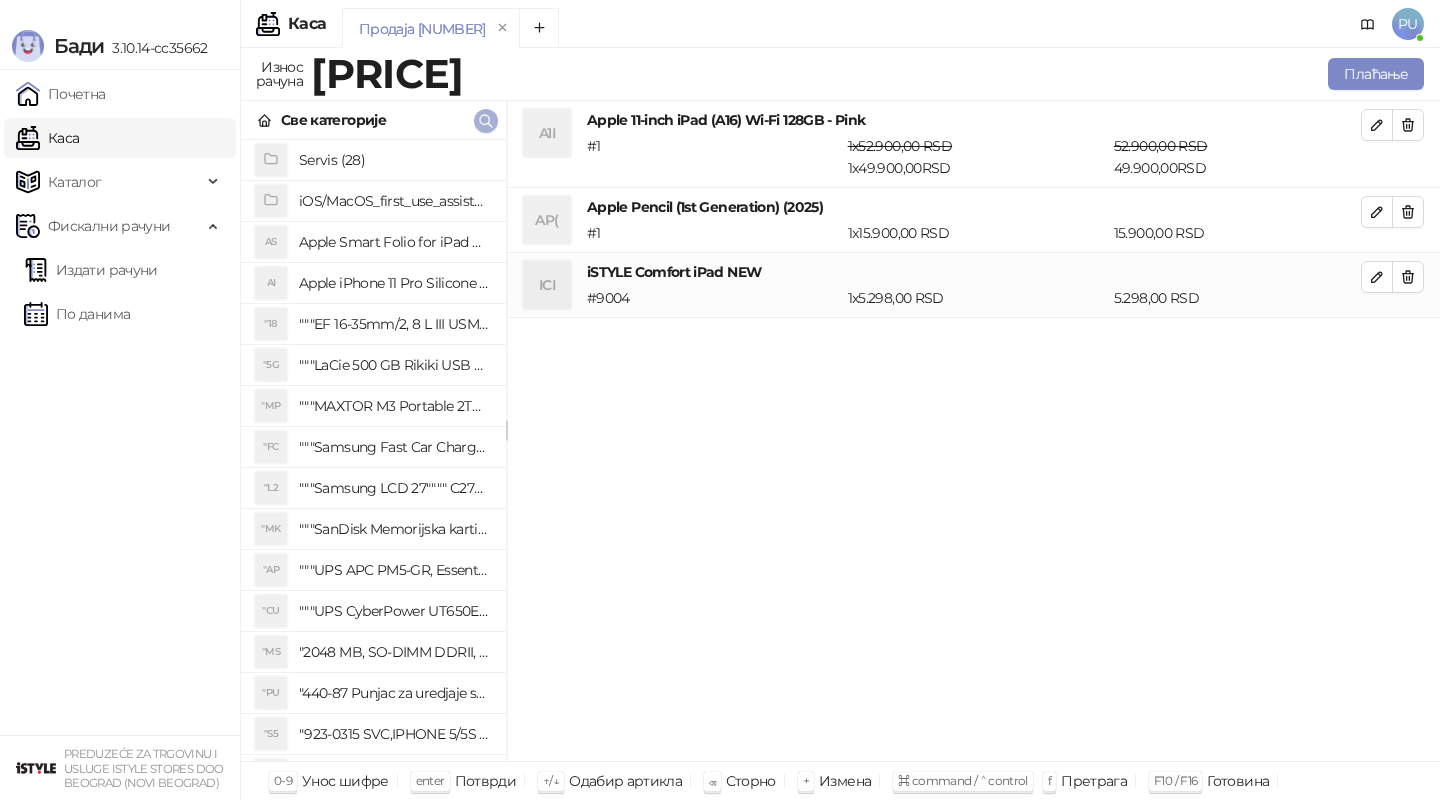 click 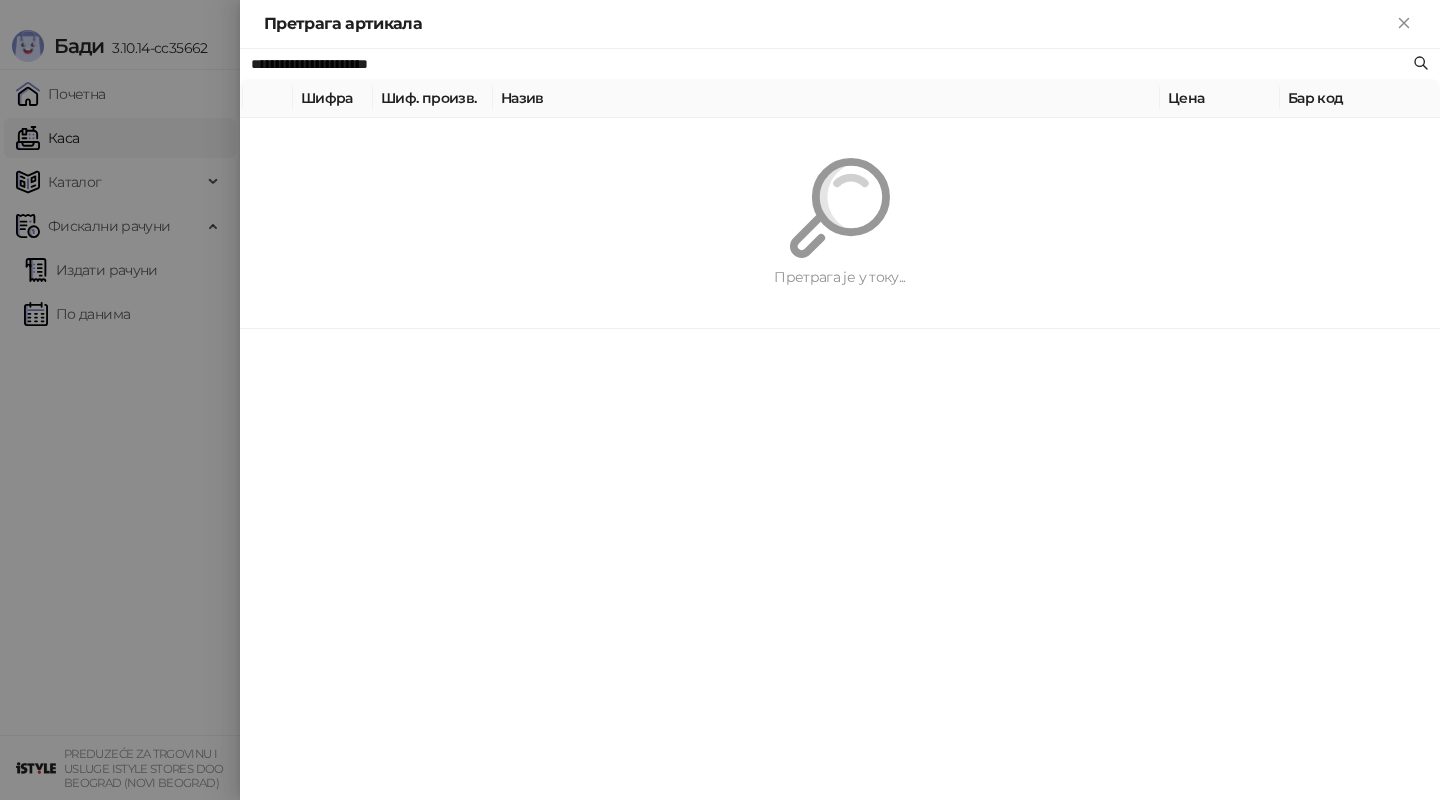 paste 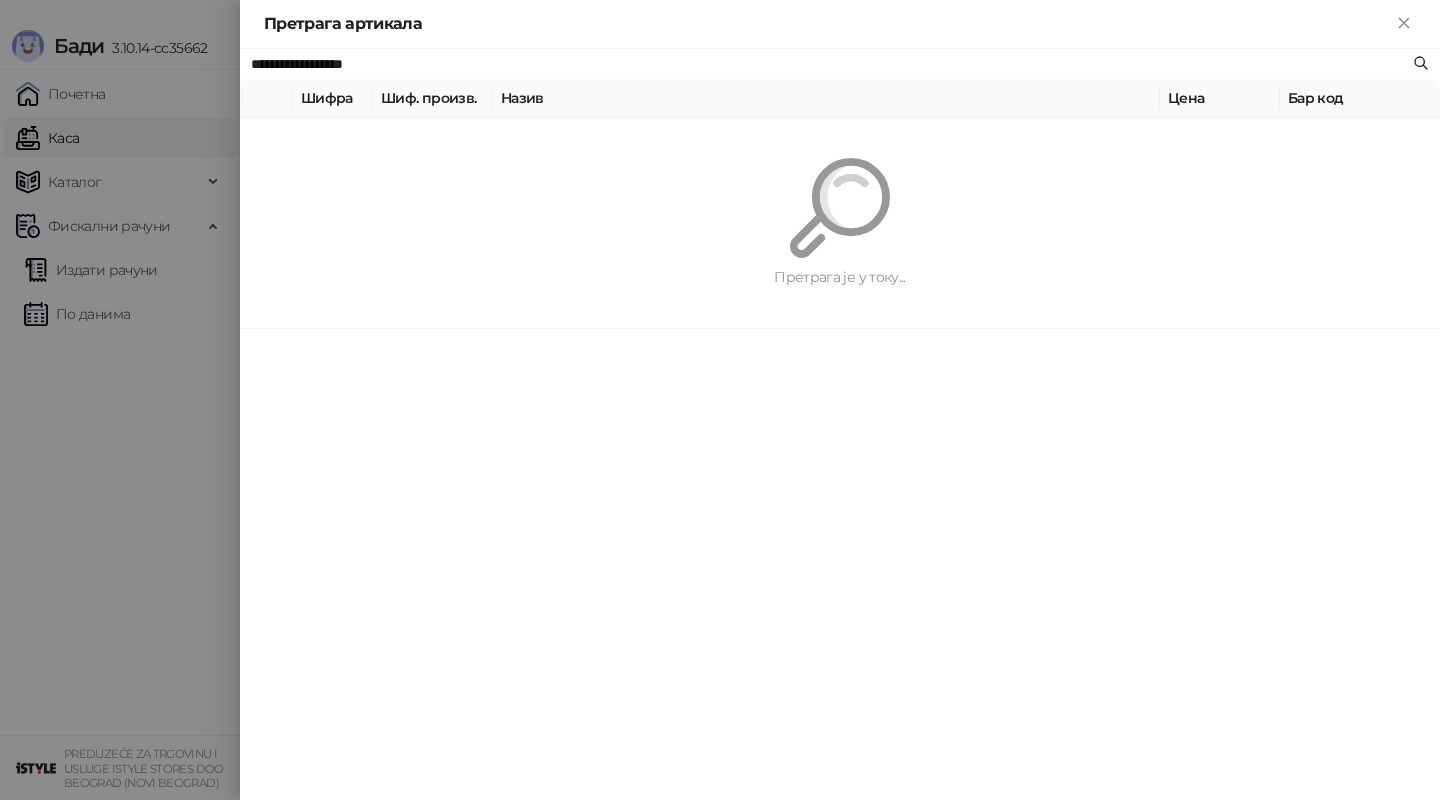 type on "**********" 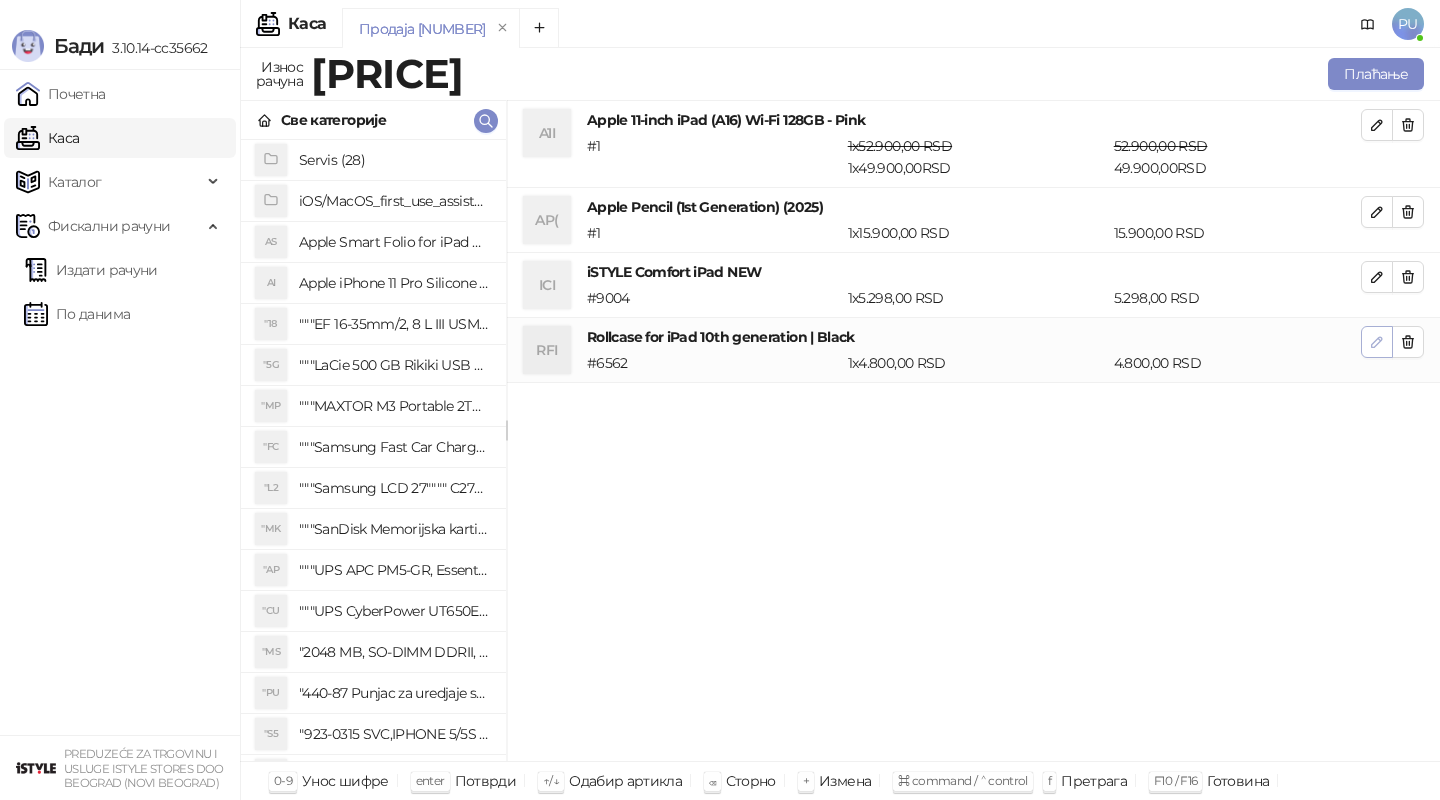 click 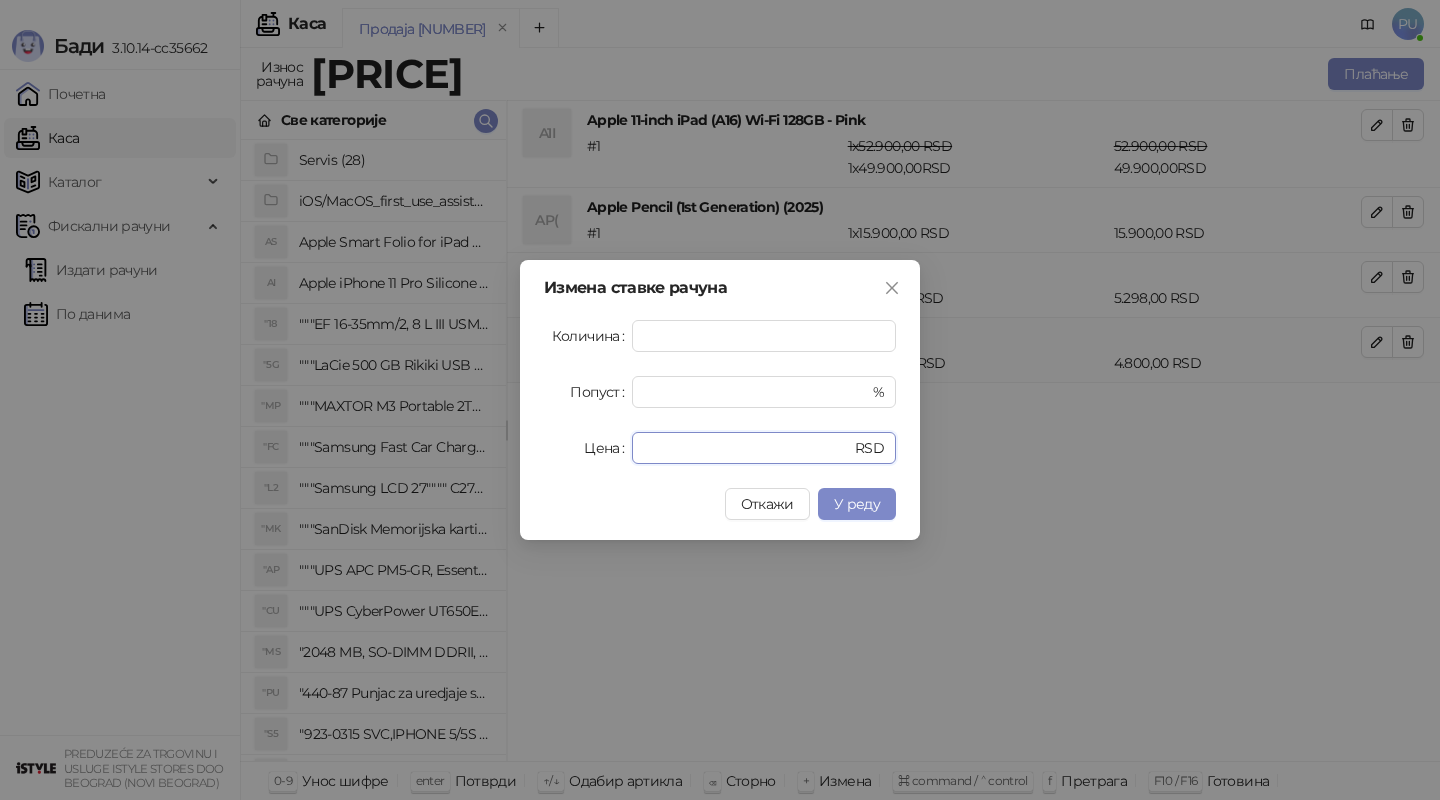 drag, startPoint x: 720, startPoint y: 447, endPoint x: 484, endPoint y: 406, distance: 239.53497 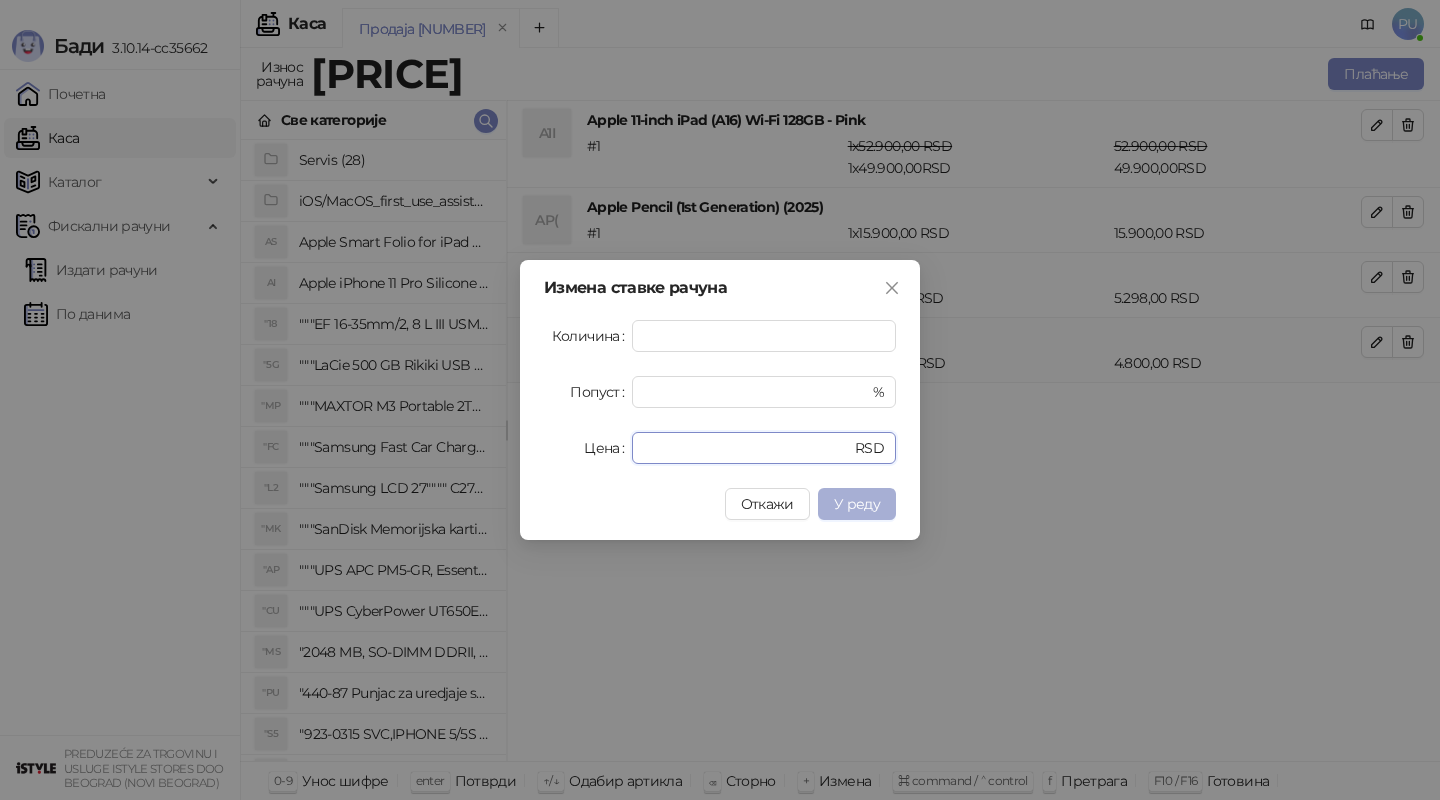 type on "*" 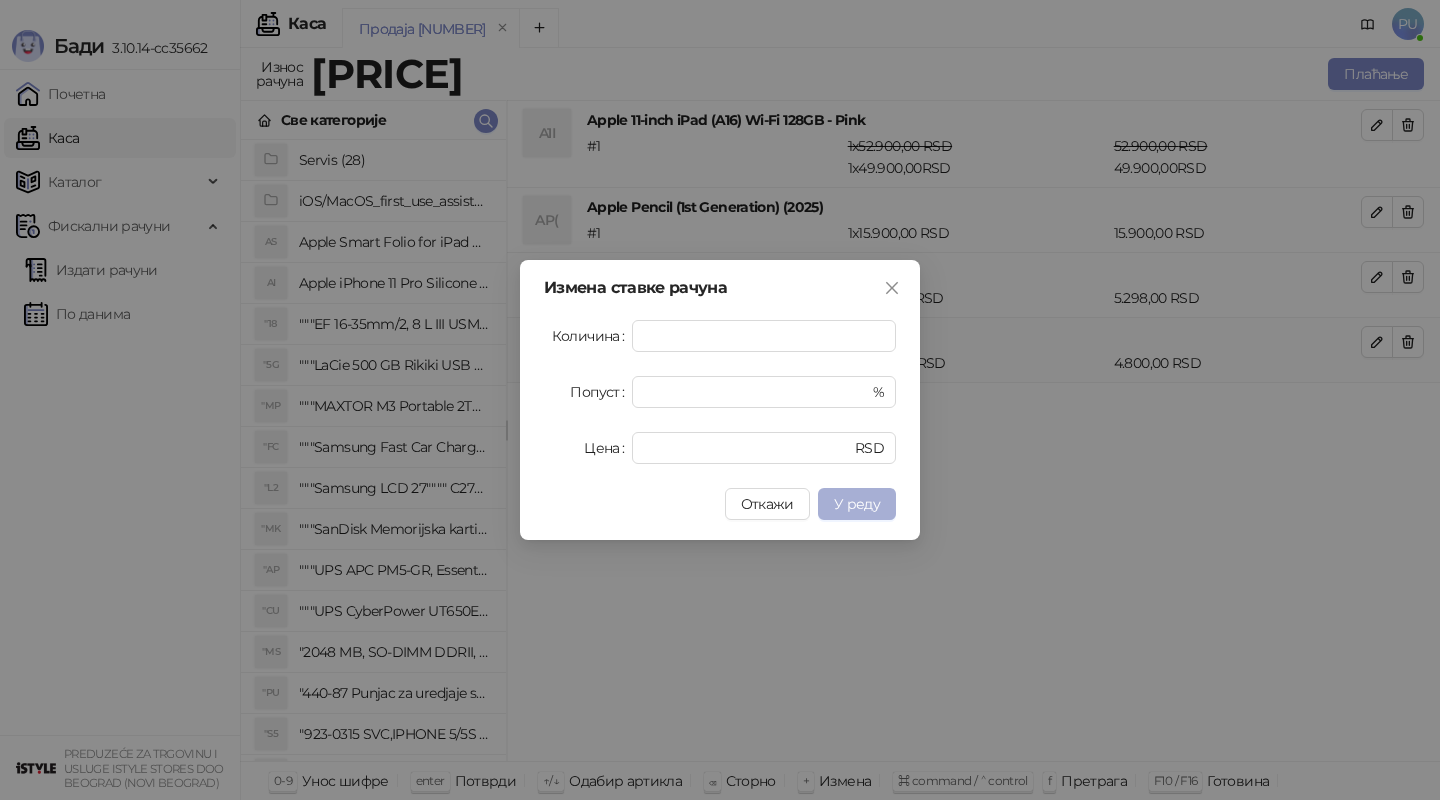 click on "У реду" at bounding box center [857, 504] 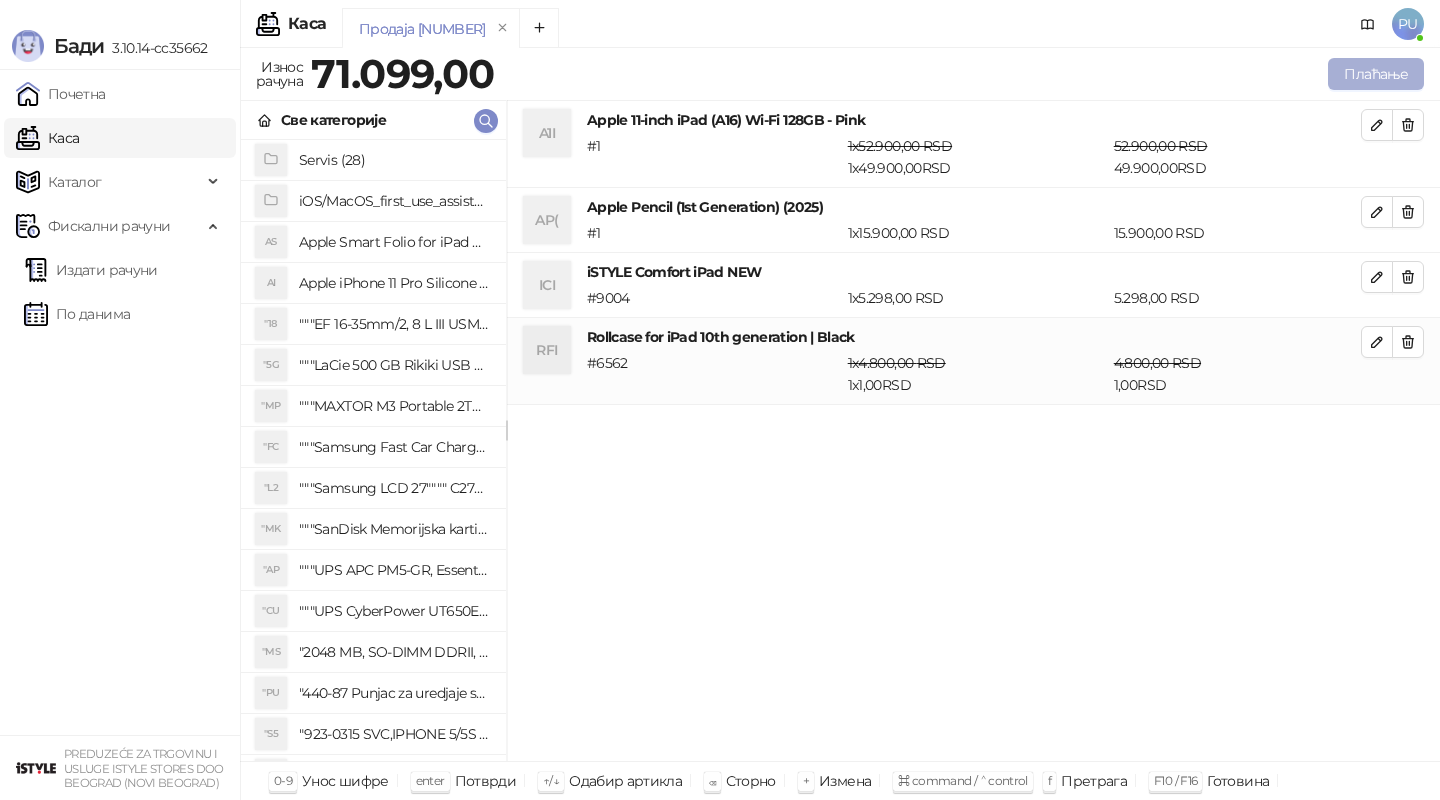 click on "Плаћање" at bounding box center (1376, 74) 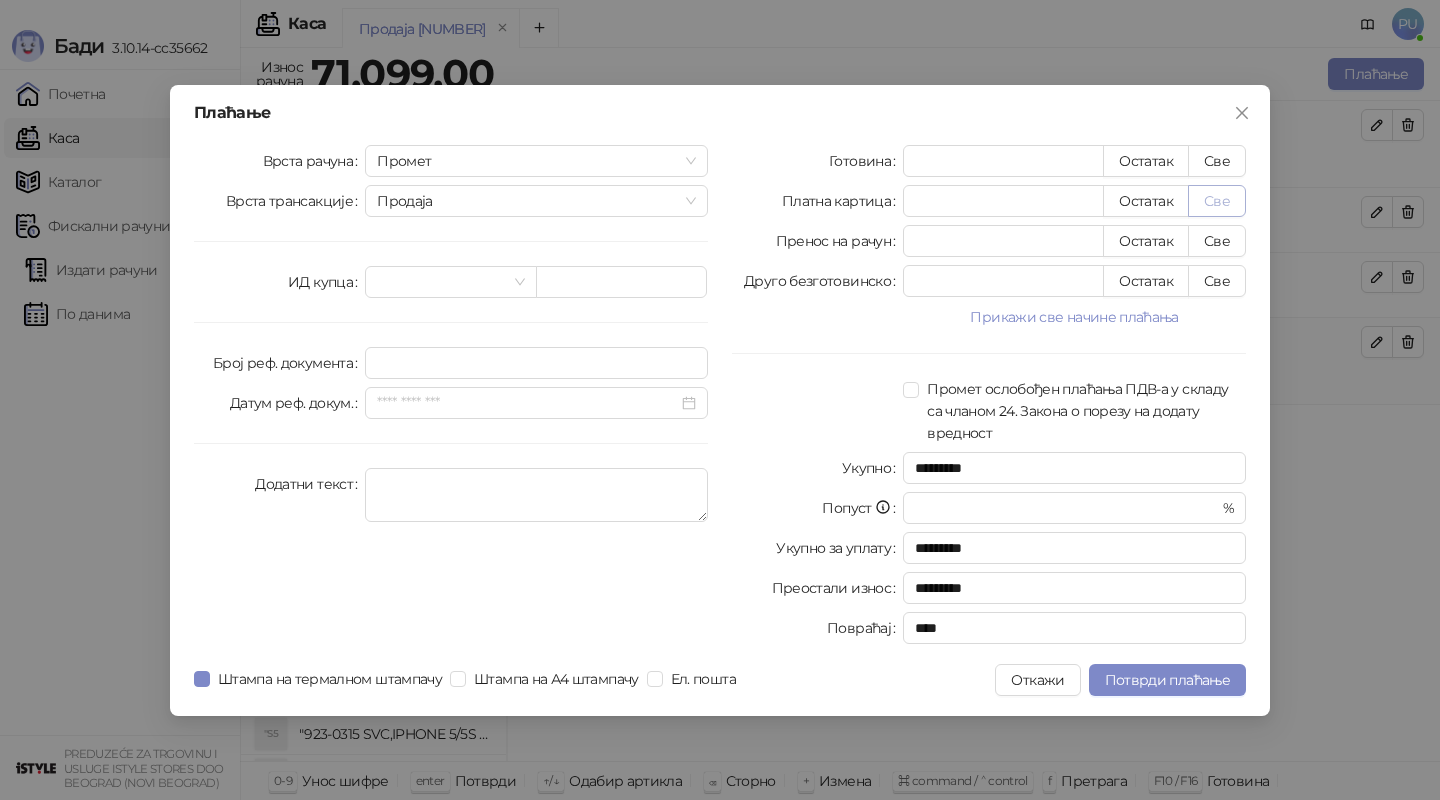 click on "Све" at bounding box center [1217, 201] 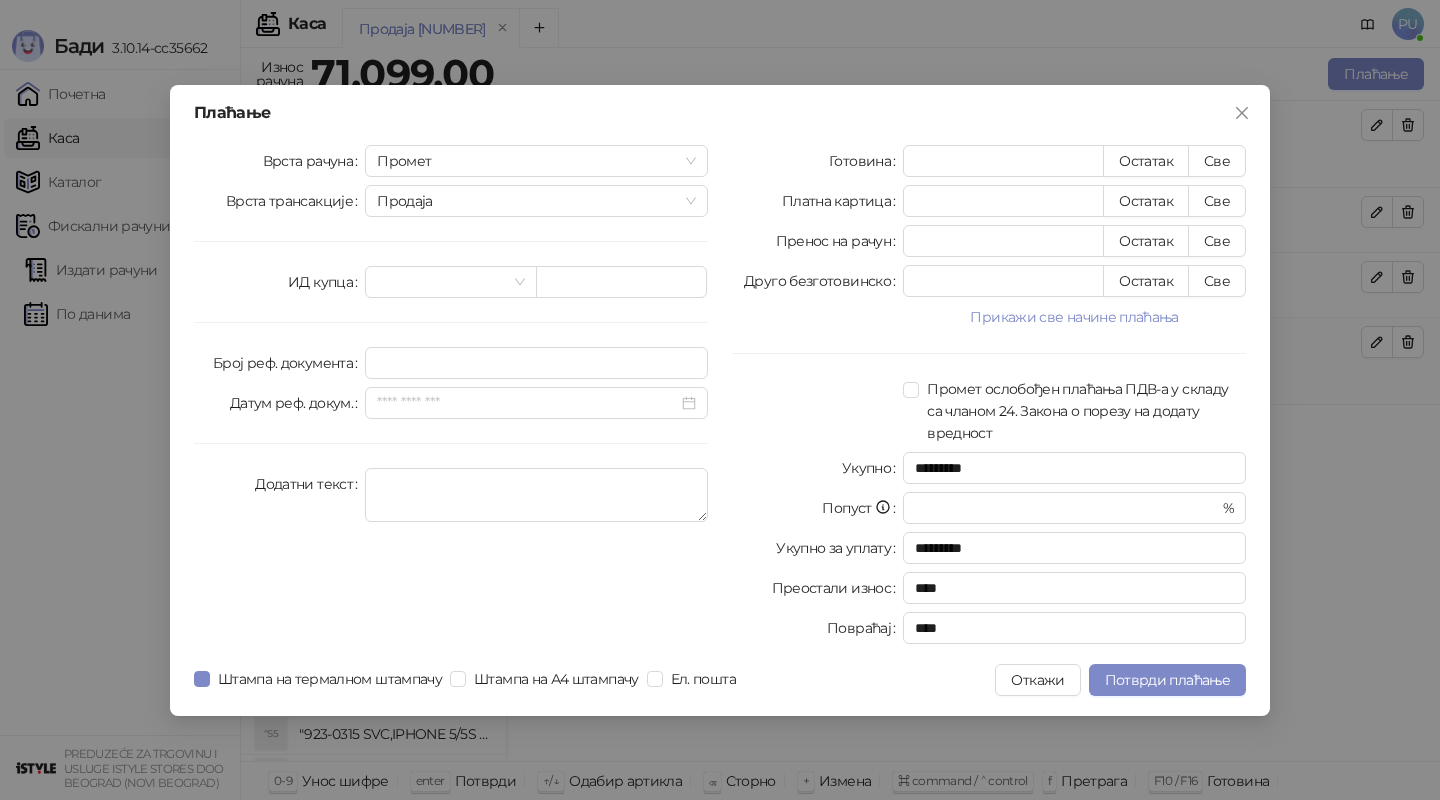 click on "Плаћање Врста рачуна Промет Врста трансакције Продаја ИД купца Број реф. документа Датум реф. докум. Додатни текст Готовина * Остатак Све Платна картица ***** Остатак Све Пренос на рачун * Остатак Све Друго безготовинско * Остатак Све Прикажи све начине плаћања Чек * Остатак Све Ваучер * Остатак Све Инстант плаћање * Остатак Све   Промет ослобођен плаћања ПДВ-а у складу са чланом 24. Закона о порезу на додату вредност Укупно ********* Попуст   * % Укупно за уплату ********* Преостали износ **** Повраћај **** Штампа на термалном штампачу Штампа на А4 штампачу Ел. пошта Откажи" at bounding box center [720, 400] 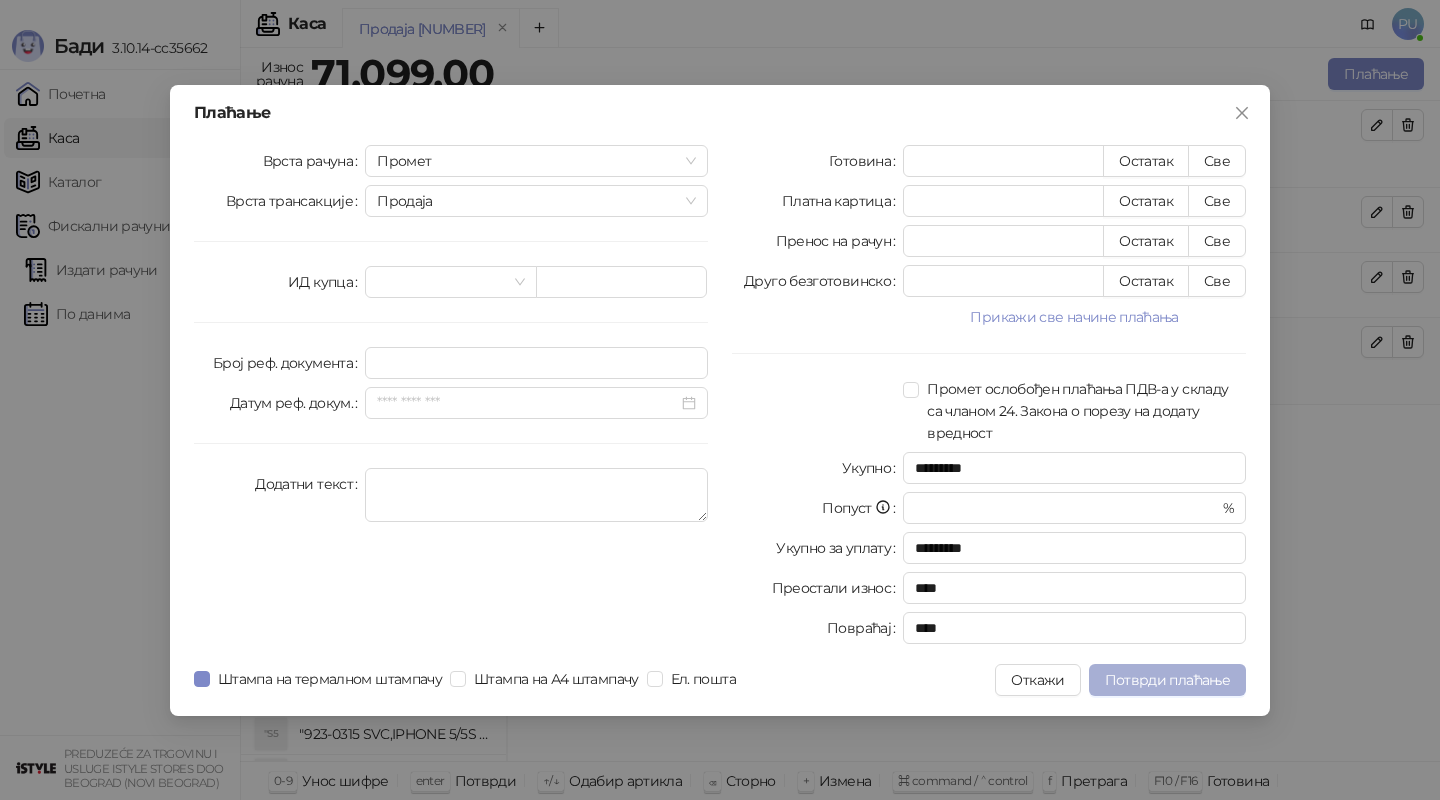 click on "Потврди плаћање" at bounding box center [1167, 680] 